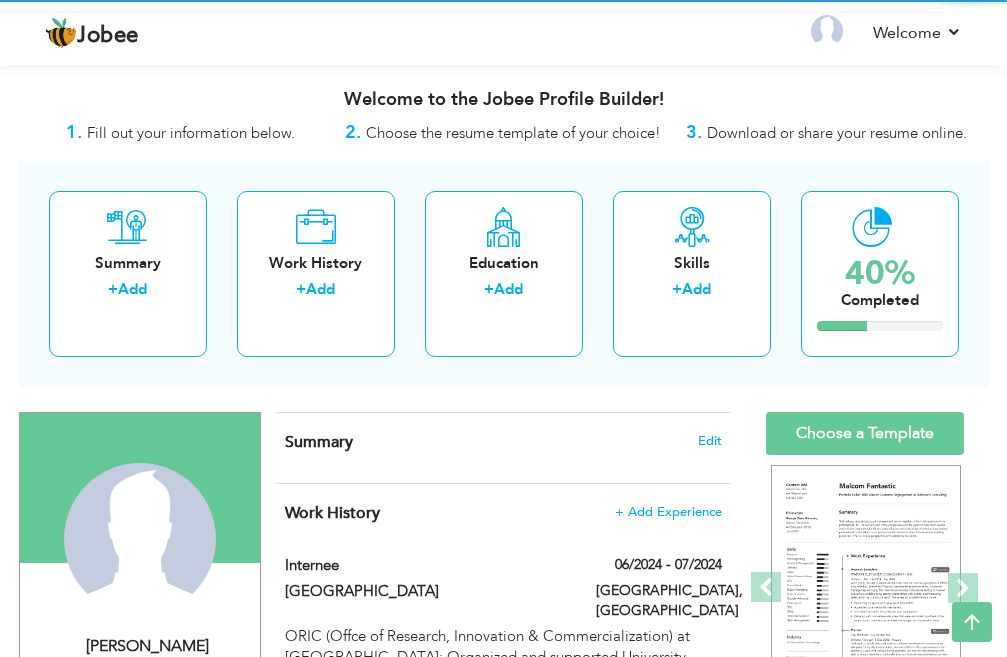 scroll, scrollTop: 677, scrollLeft: 0, axis: vertical 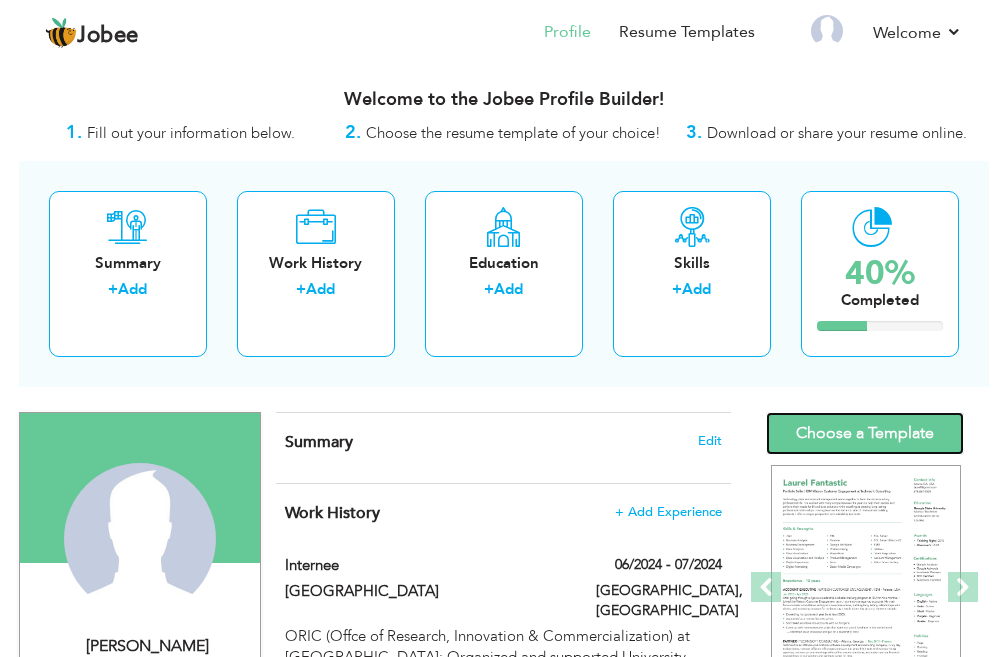click on "Choose a Template" at bounding box center [865, 433] 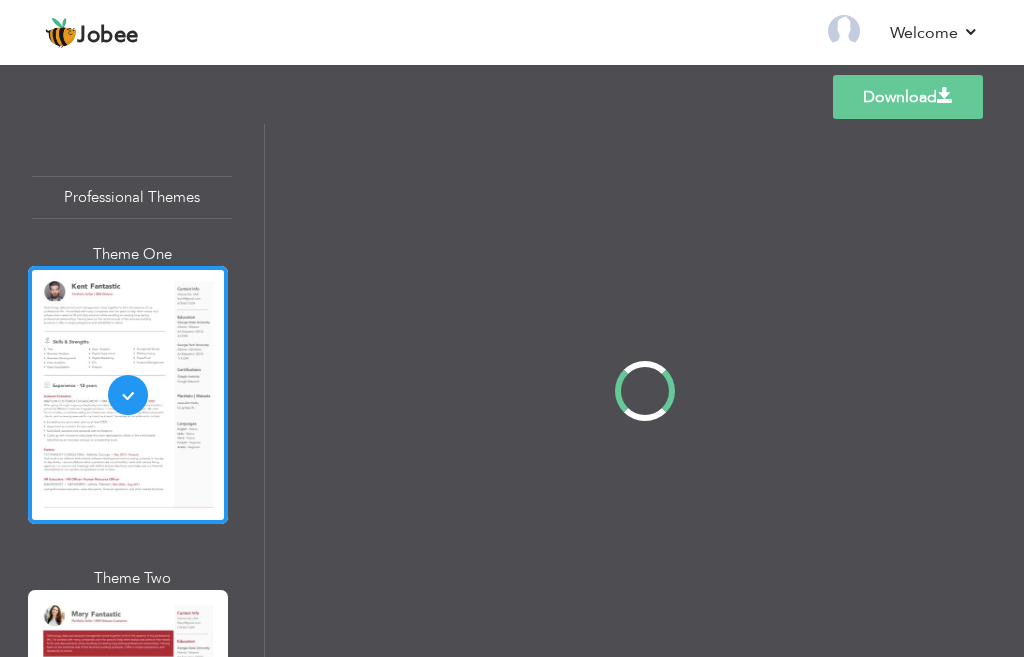scroll, scrollTop: 0, scrollLeft: 0, axis: both 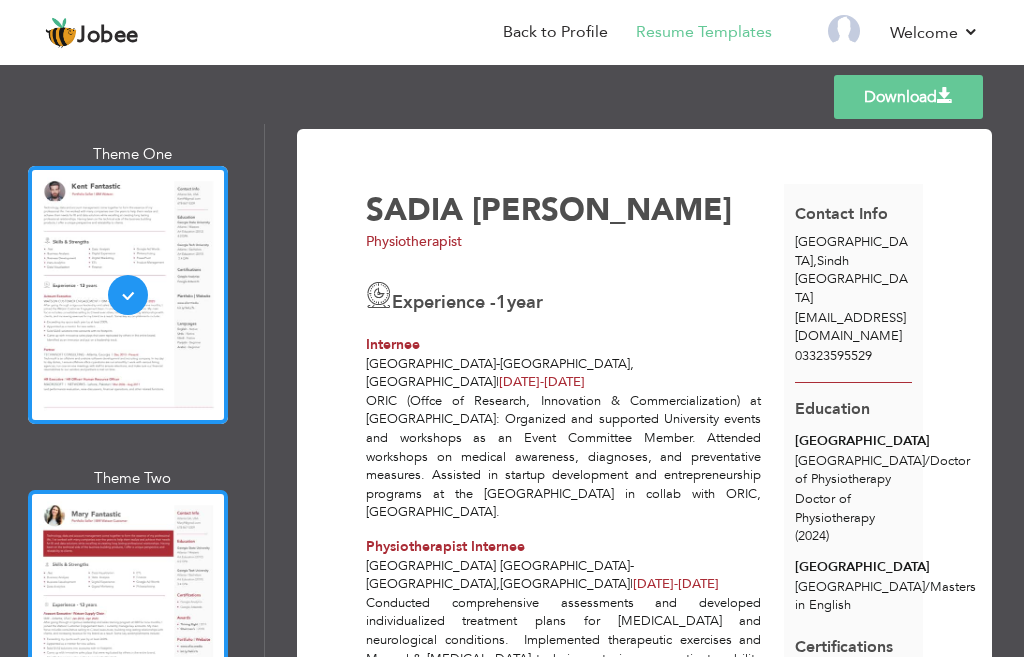 click at bounding box center (128, 619) 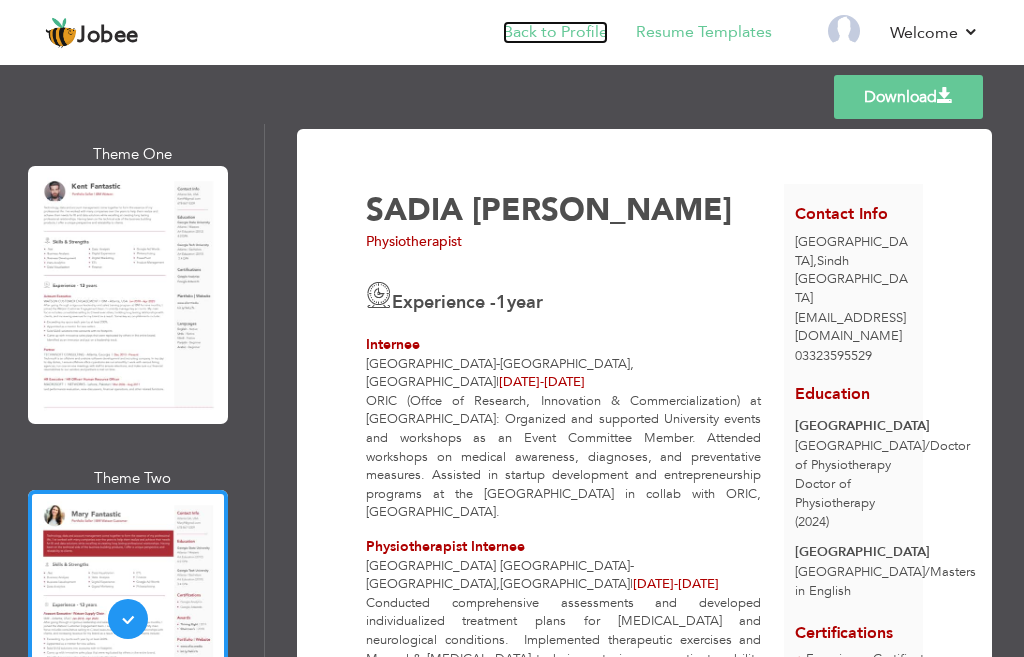 click on "Back to Profile" at bounding box center [555, 32] 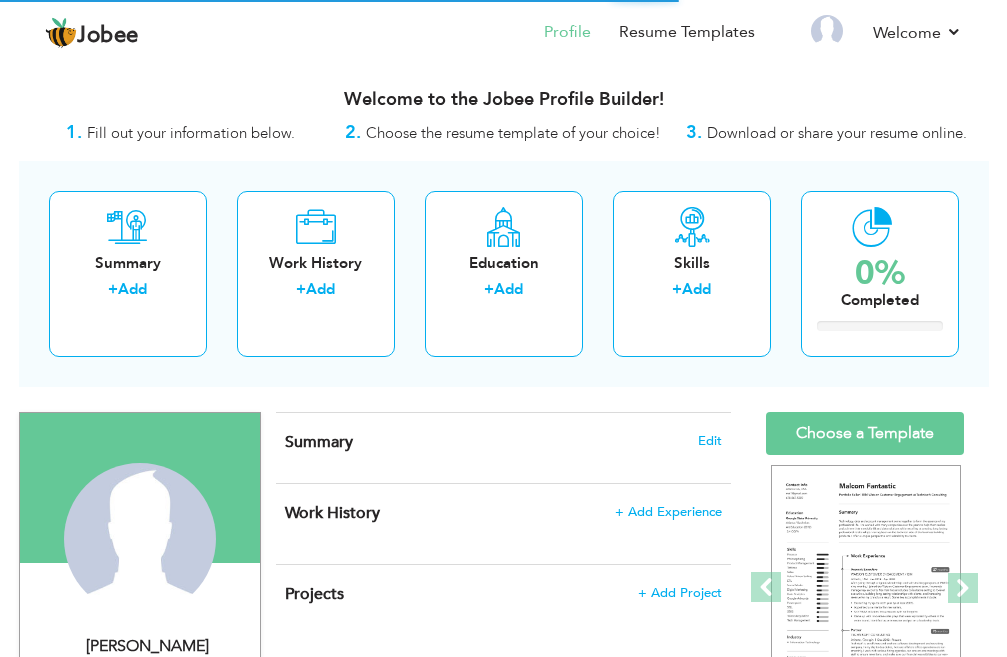 scroll, scrollTop: 0, scrollLeft: 0, axis: both 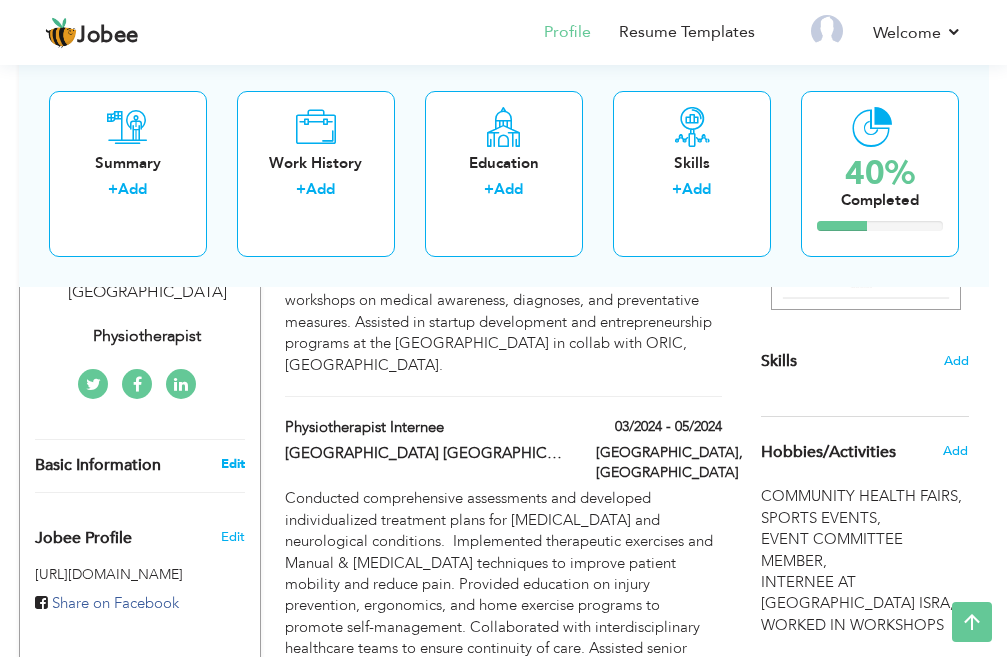 click on "Edit" at bounding box center [233, 464] 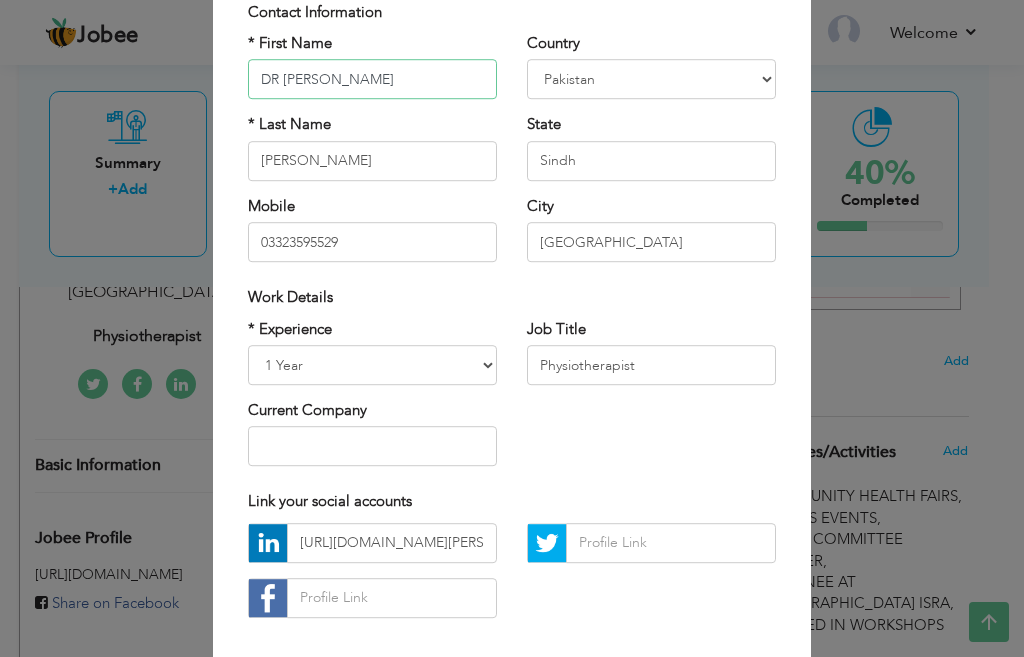 scroll, scrollTop: 200, scrollLeft: 0, axis: vertical 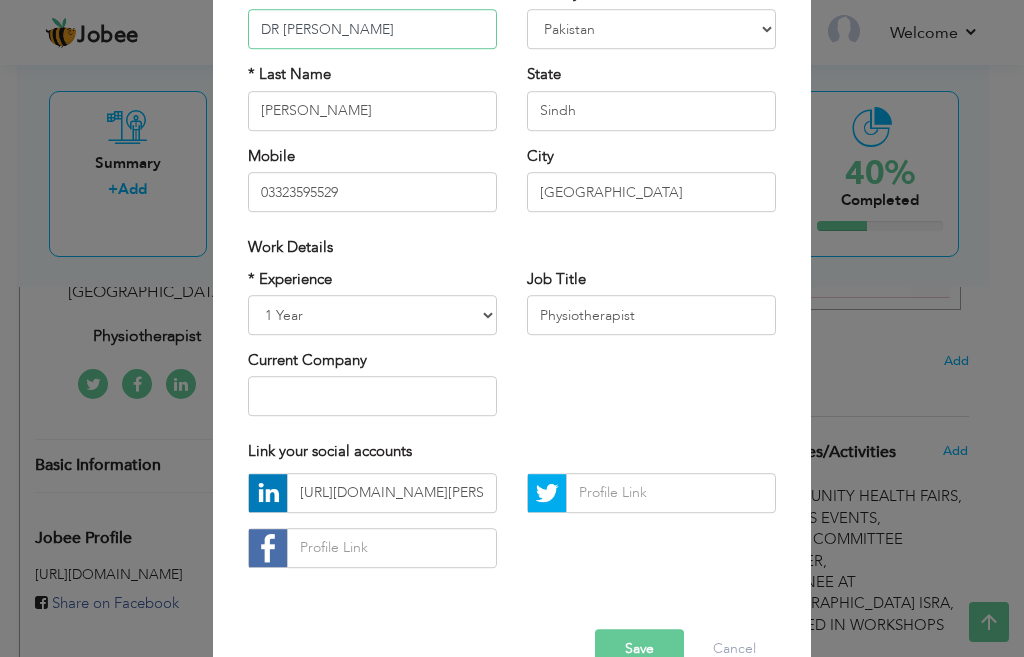 type on "DR [PERSON_NAME]" 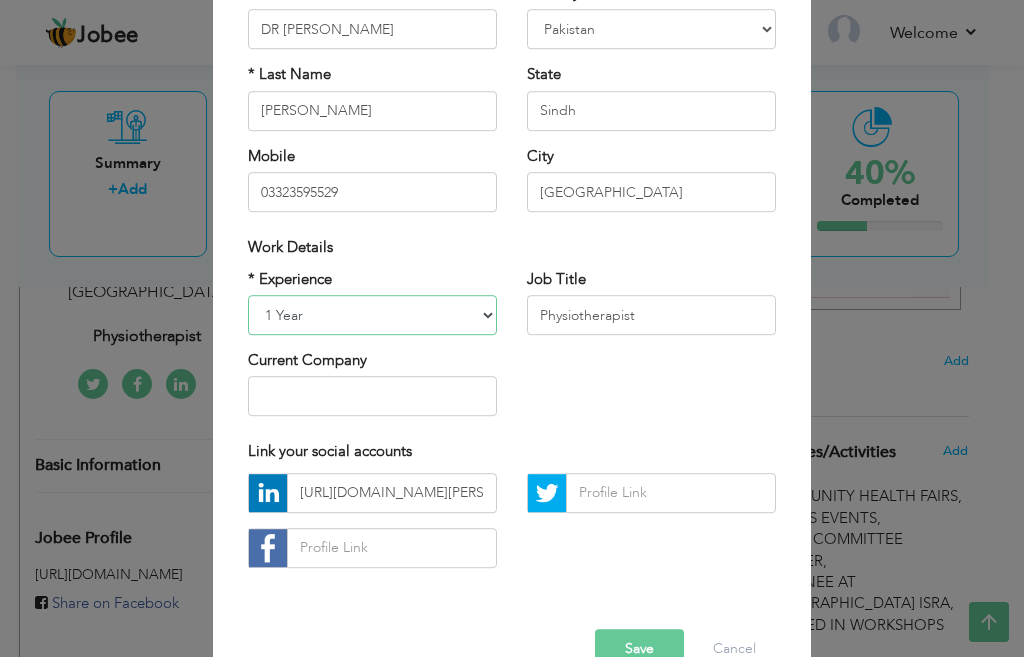 click on "Entry Level Less than 1 Year 1 Year 2 Years 3 Years 4 Years 5 Years 6 Years 7 Years 8 Years 9 Years 10 Years 11 Years 12 Years 13 Years 14 Years 15 Years 16 Years 17 Years 18 Years 19 Years 20 Years 21 Years 22 Years 23 Years 24 Years 25 Years 26 Years 27 Years 28 Years 29 Years 30 Years 31 Years 32 Years 33 Years 34 Years 35 Years More than 35 Years" at bounding box center (372, 315) 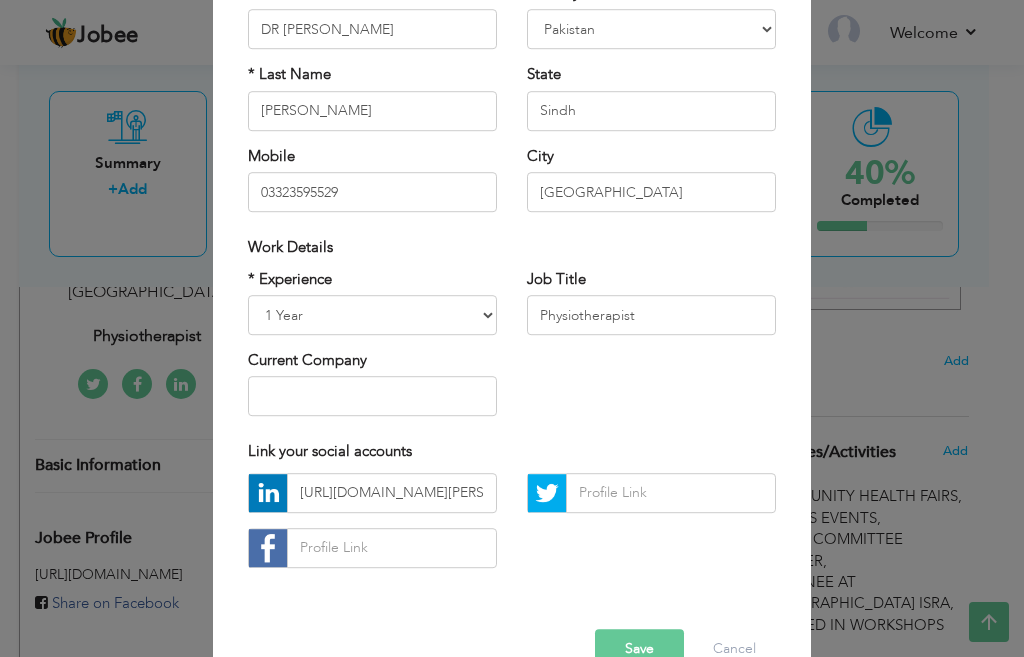 click on "* Experience
Entry Level Less than 1 Year 1 Year 2 Years 3 Years 4 Years 5 Years 6 Years 7 Years 8 Years 9 Years 10 Years 11 Years 12 Years 13 Years 14 Years 15 Years 16 Years 17 Years 18 Years 19 Years 20 Years 21 Years 22 Years 23 Years 24 Years 25 Years 26 Years 27 Years 28 Years 29 Years 30 Years 31 Years 32 Years 33 Years 34 Years 35 Years More than 35 Years
Current Company
Job Title Physiotherapist" at bounding box center [512, 350] 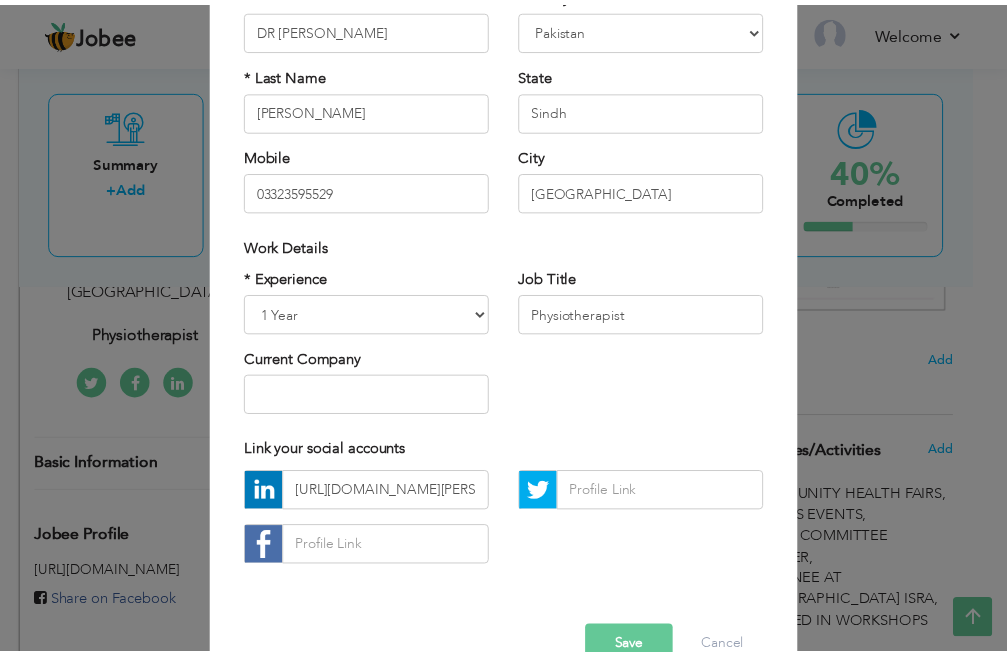 scroll, scrollTop: 247, scrollLeft: 0, axis: vertical 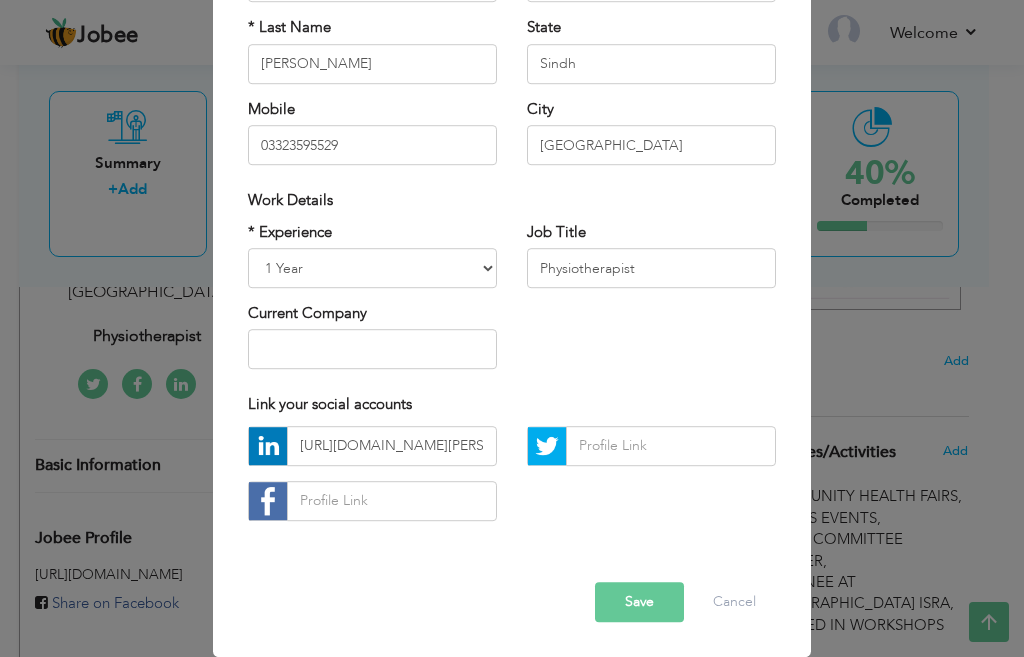 click on "Save" at bounding box center (639, 602) 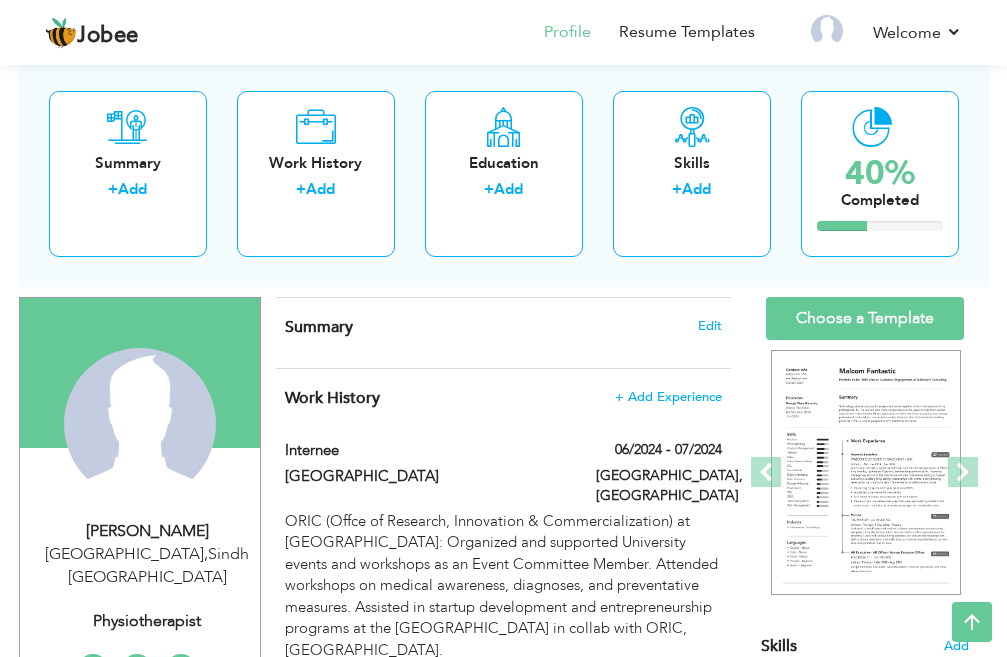 scroll, scrollTop: 100, scrollLeft: 0, axis: vertical 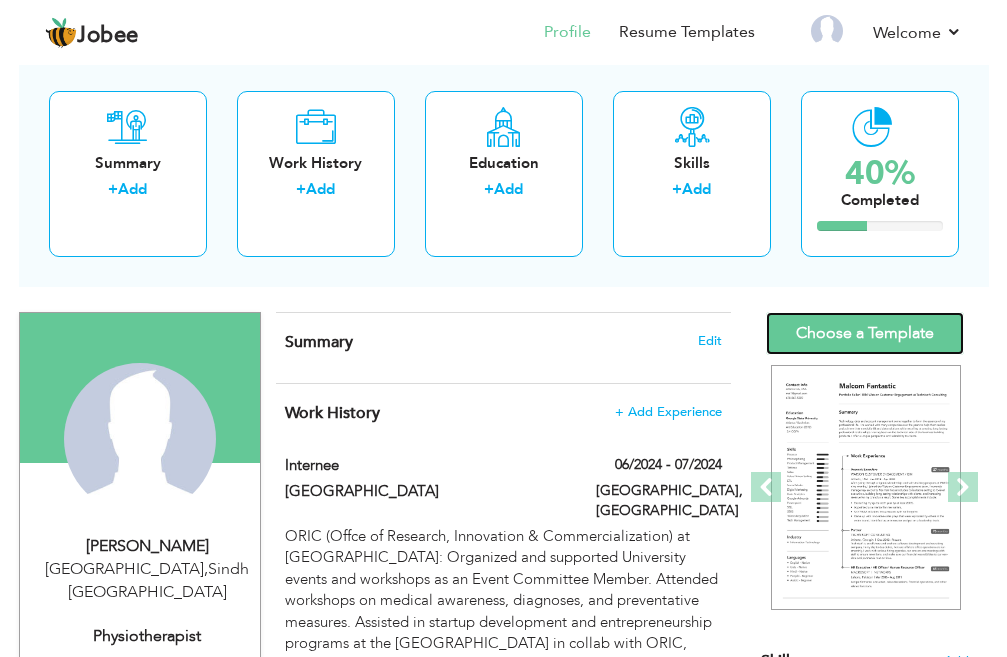 click on "Choose a Template" at bounding box center [865, 333] 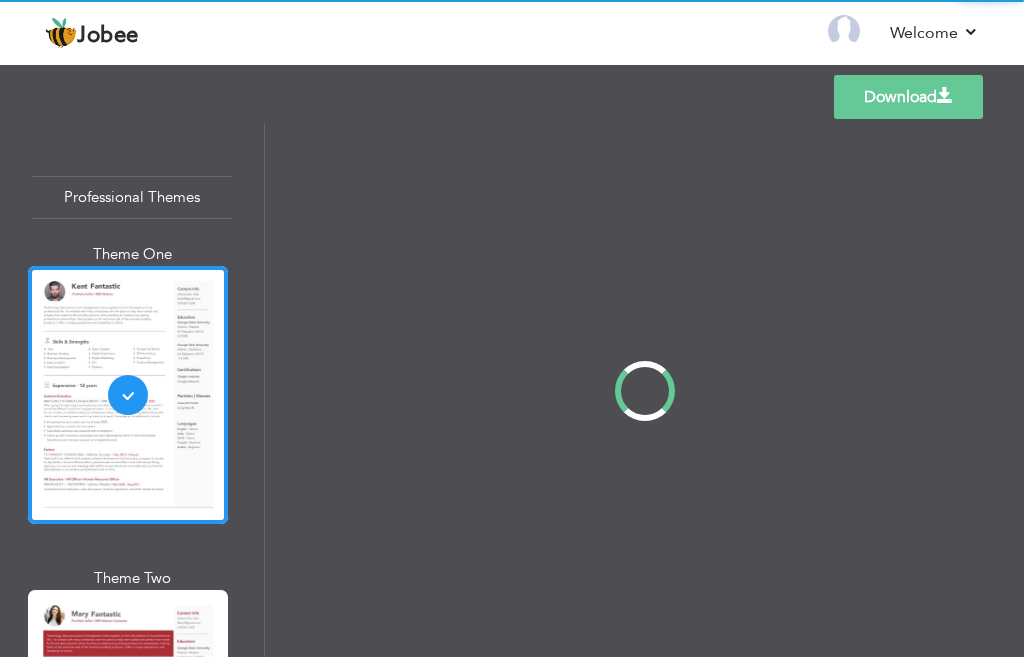 scroll, scrollTop: 0, scrollLeft: 0, axis: both 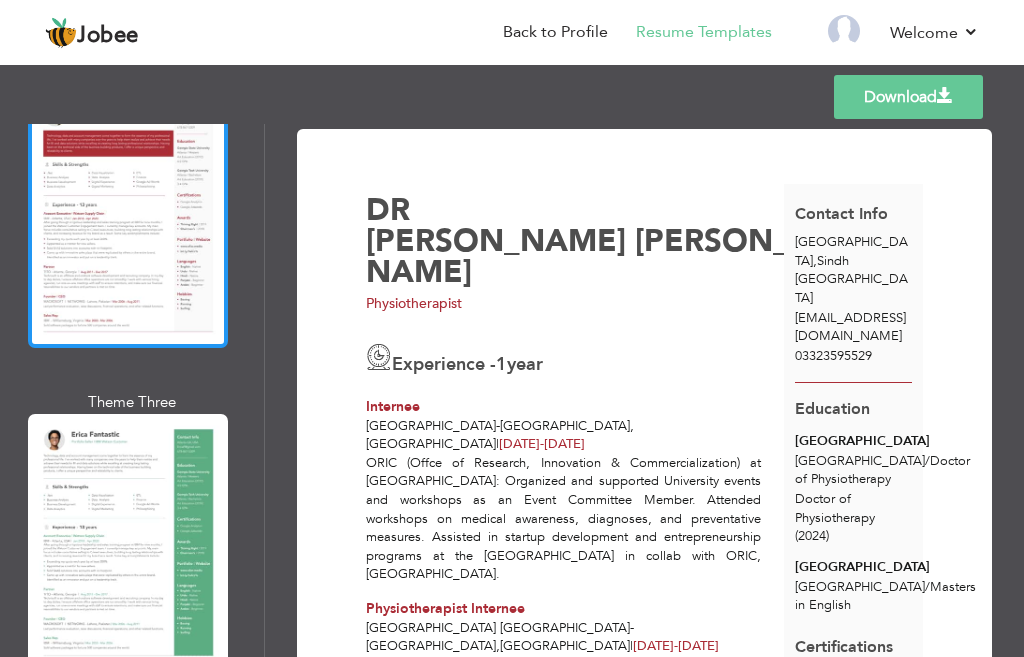 click at bounding box center (128, 543) 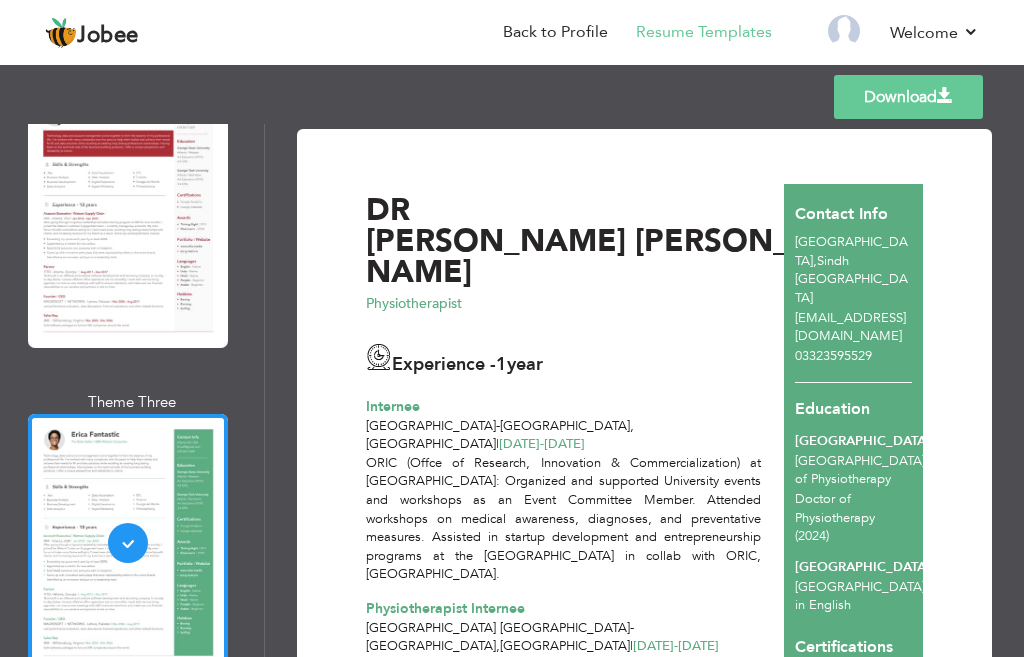 scroll, scrollTop: 100, scrollLeft: 0, axis: vertical 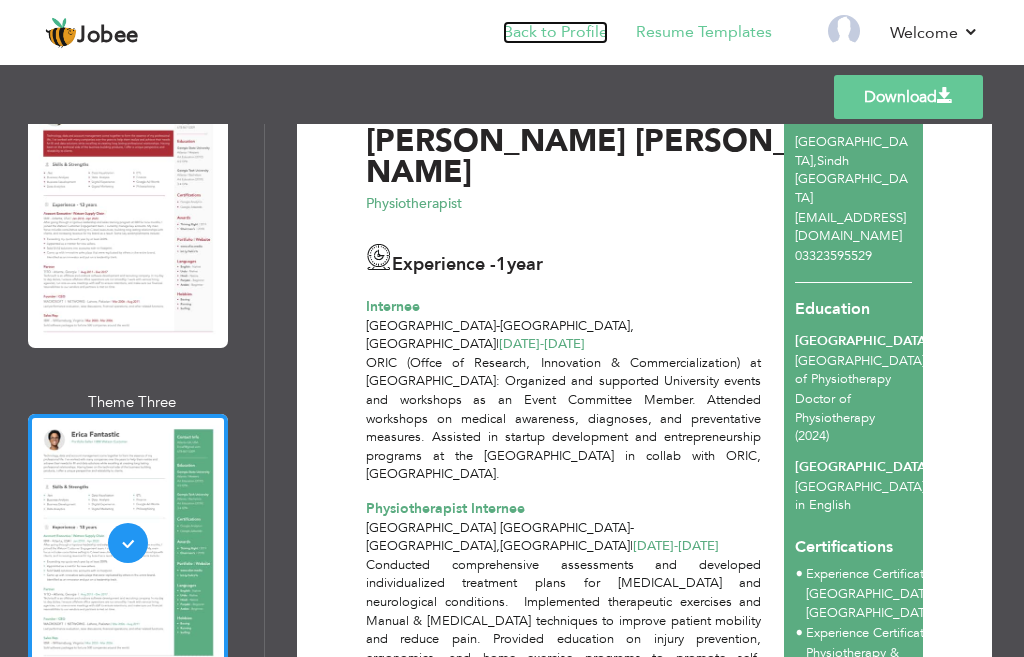 click on "Back to Profile" at bounding box center (555, 32) 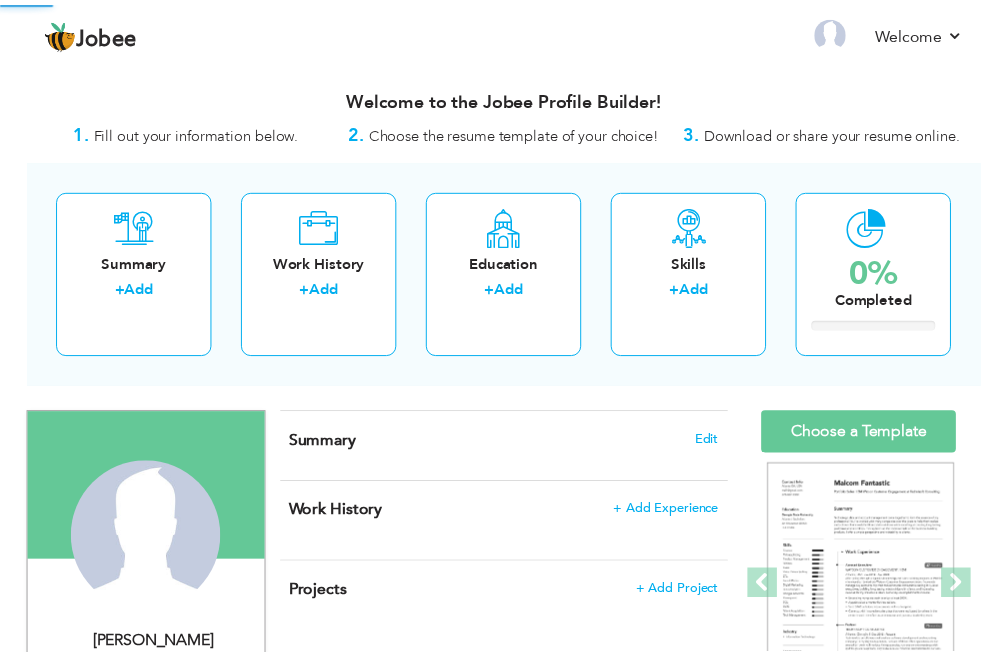 scroll, scrollTop: 0, scrollLeft: 0, axis: both 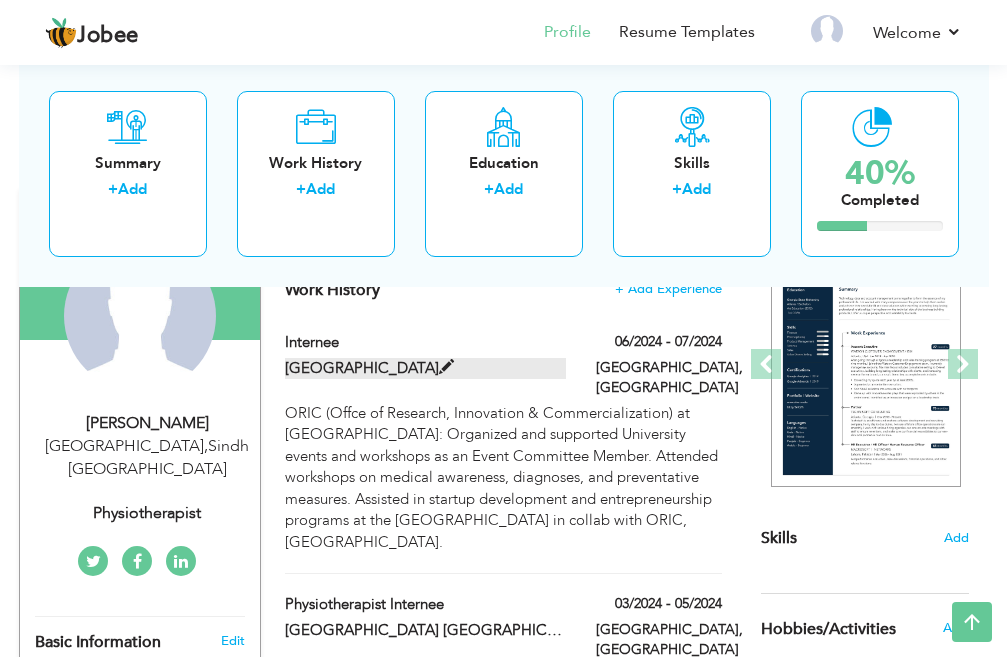 click on "[GEOGRAPHIC_DATA]" at bounding box center [425, 368] 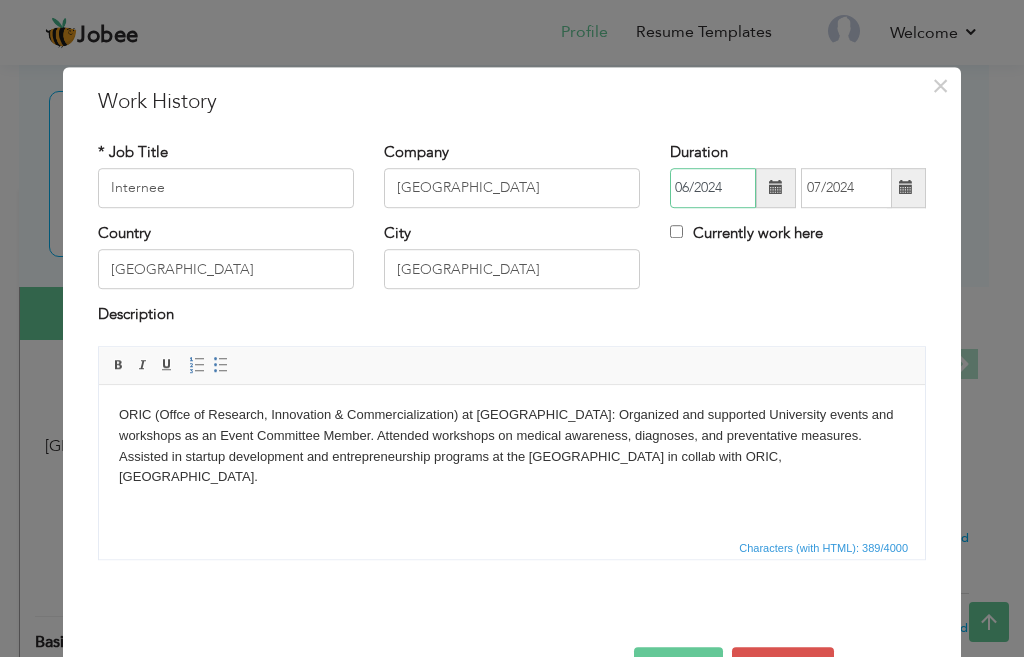 click on "06/2024" at bounding box center (713, 188) 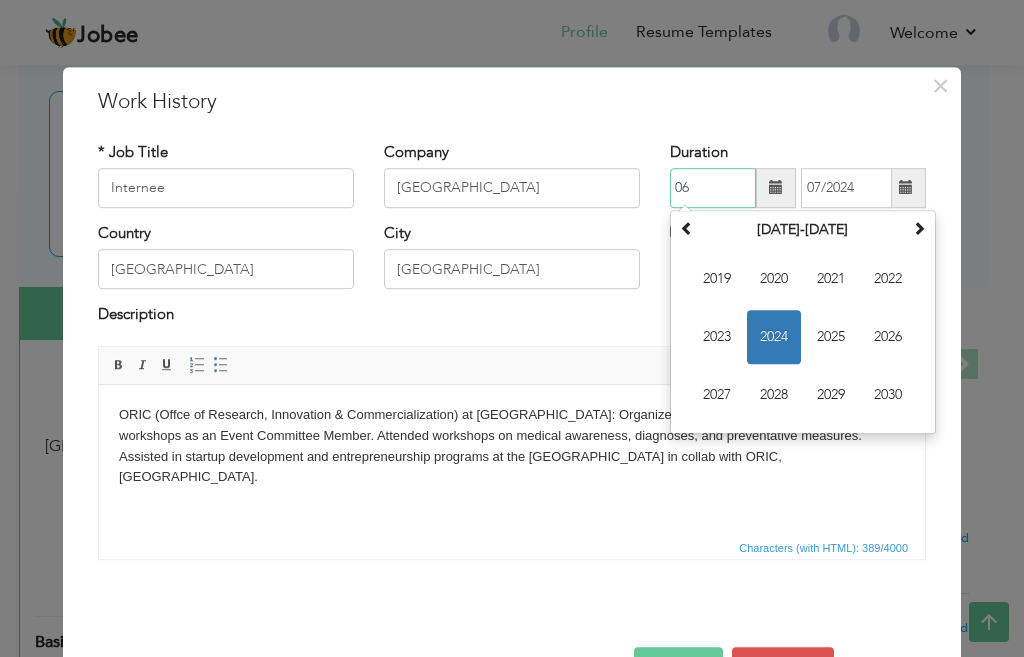 type on "0" 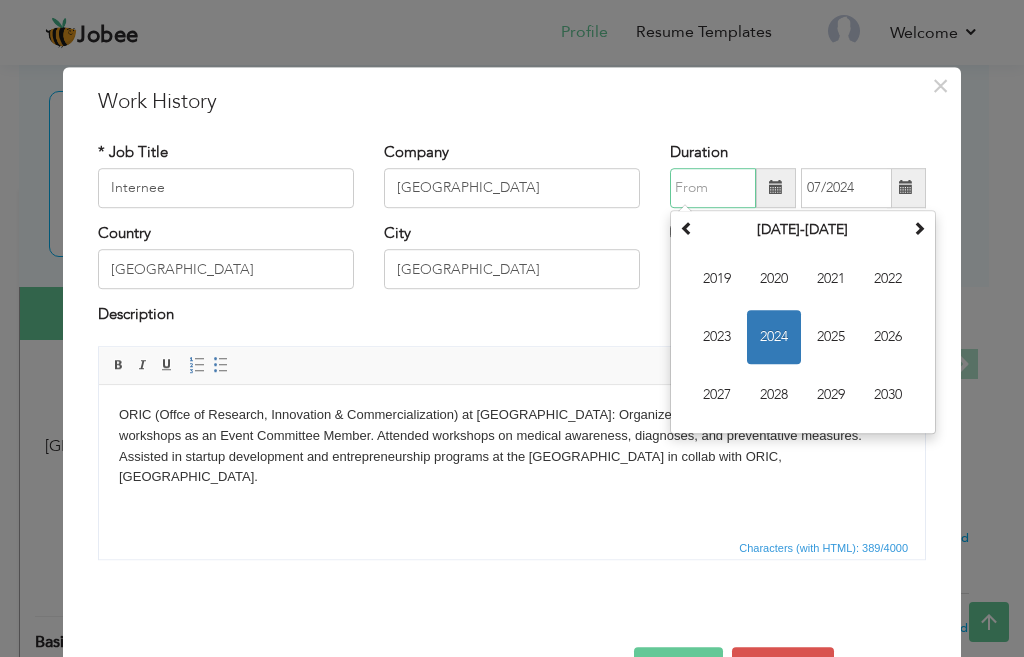type 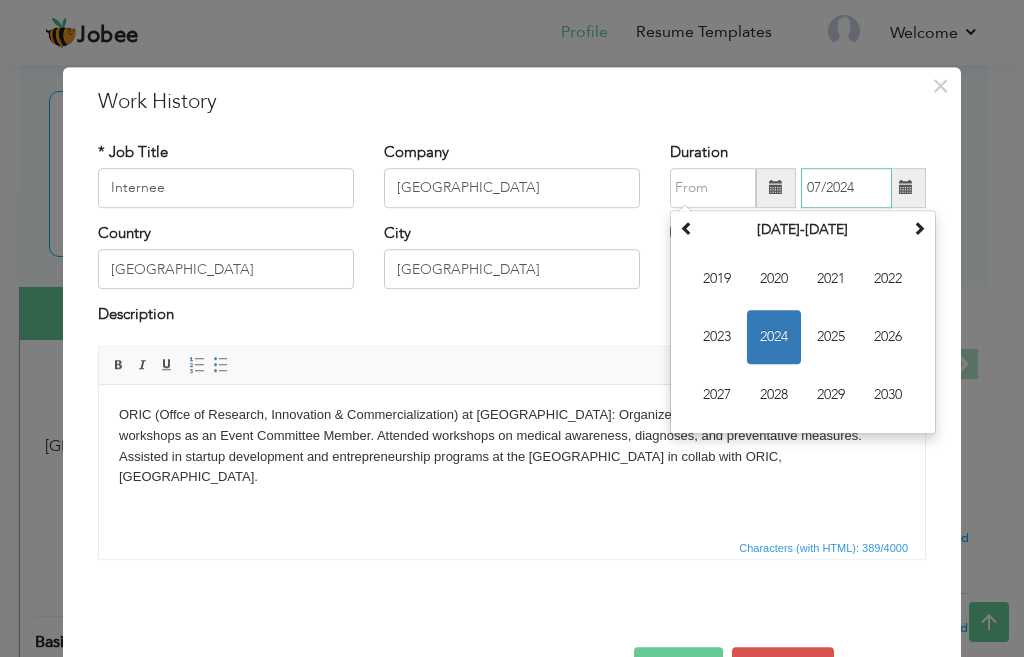 click on "07/2024" at bounding box center (846, 188) 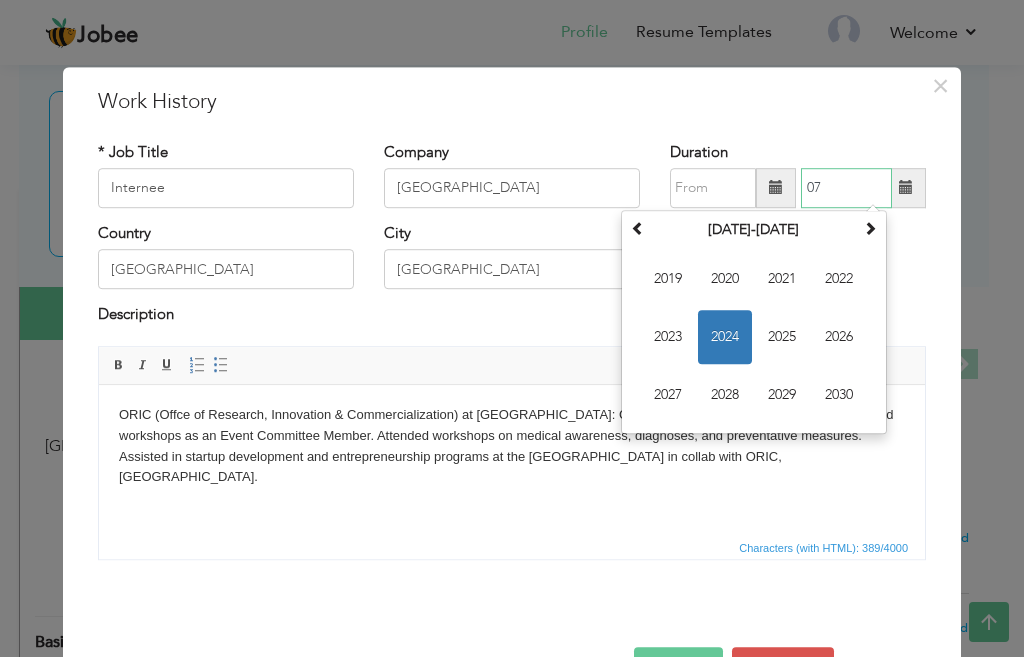 type on "0" 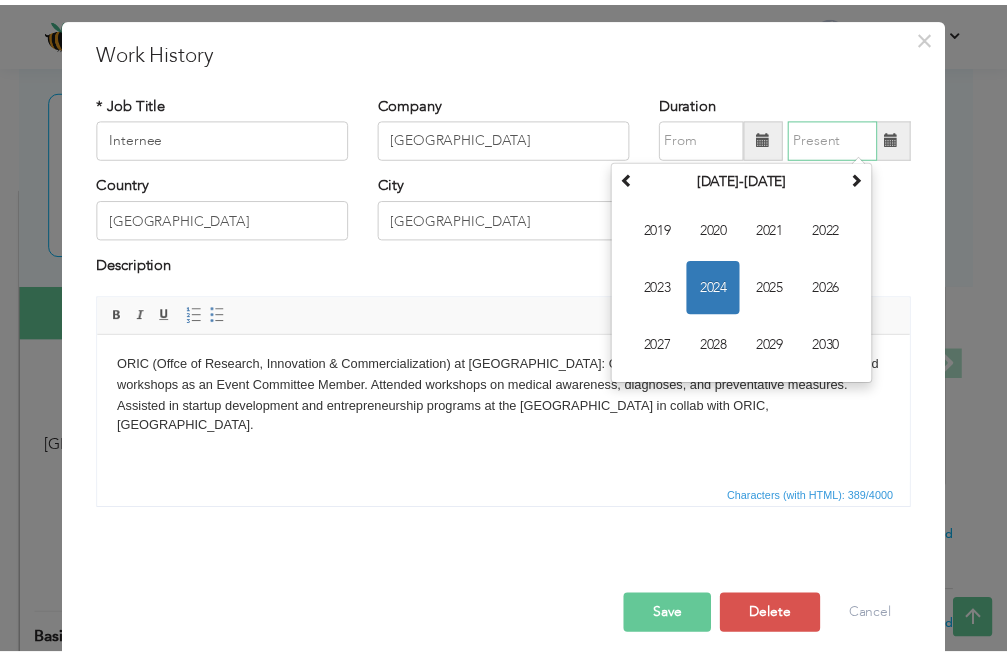 scroll, scrollTop: 65, scrollLeft: 0, axis: vertical 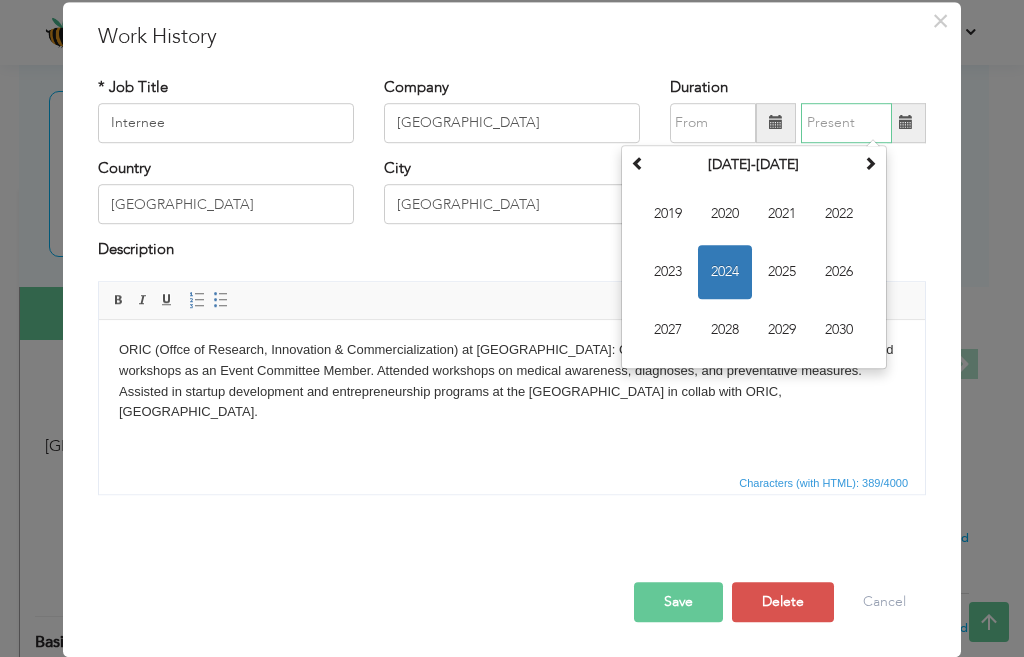 type 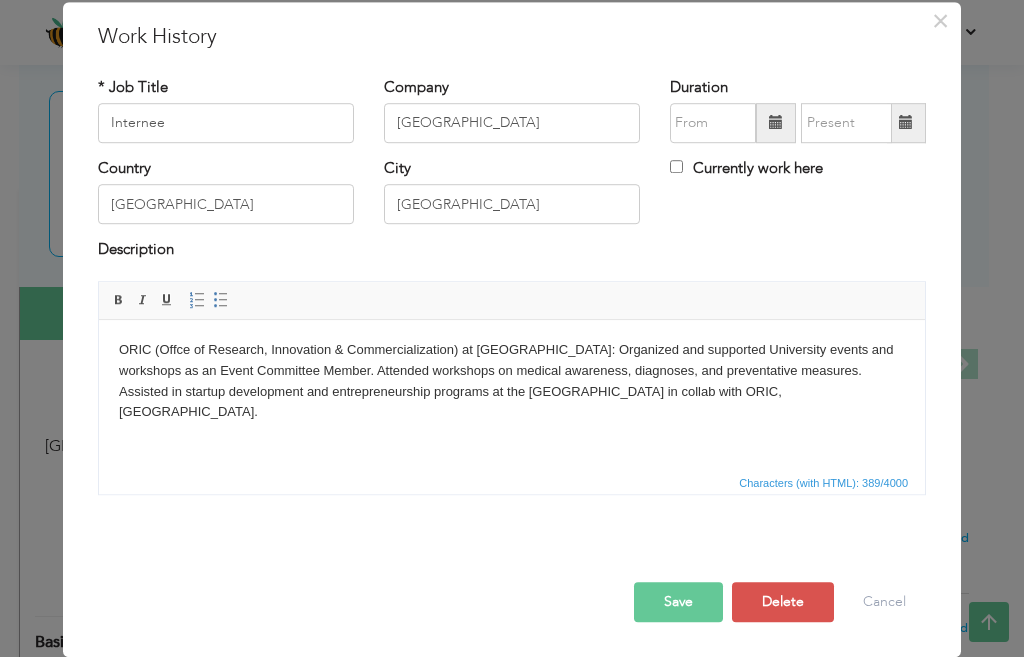 click on "Save" at bounding box center [678, 602] 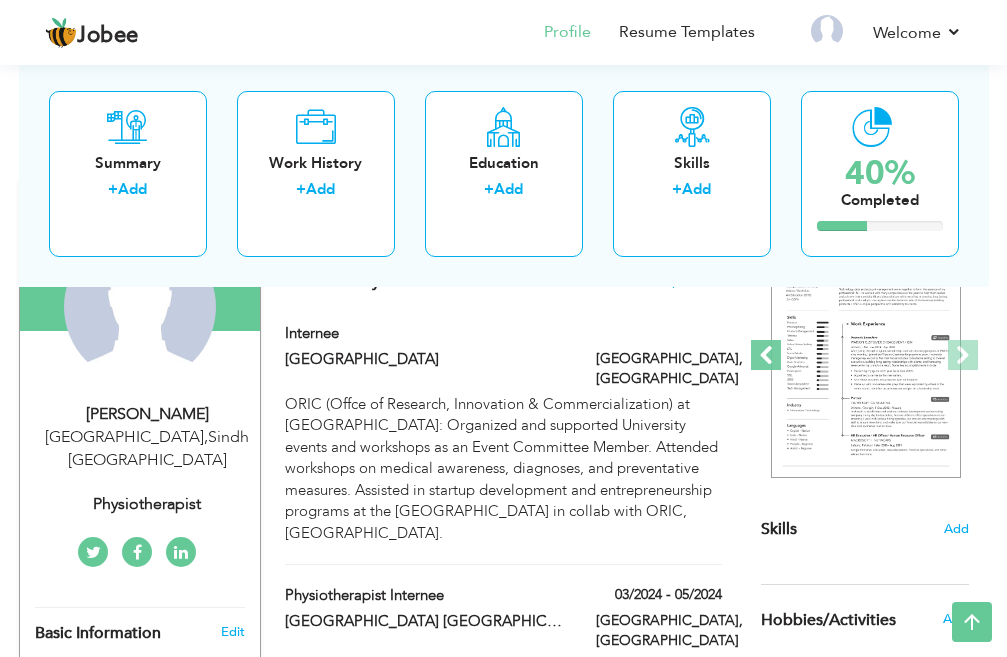 scroll, scrollTop: 123, scrollLeft: 0, axis: vertical 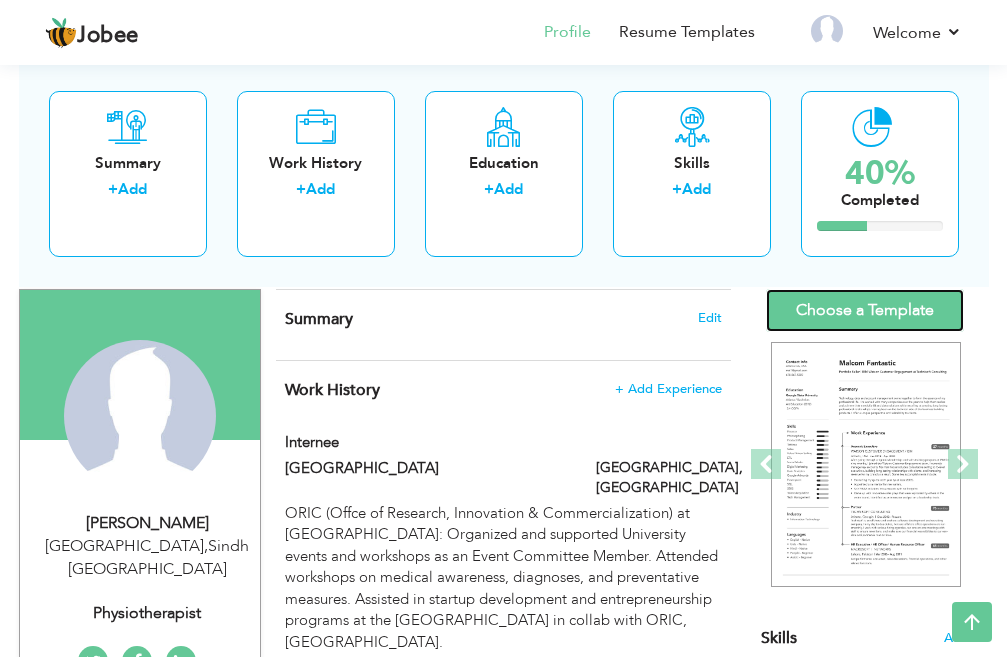 click on "Choose a Template" at bounding box center [865, 310] 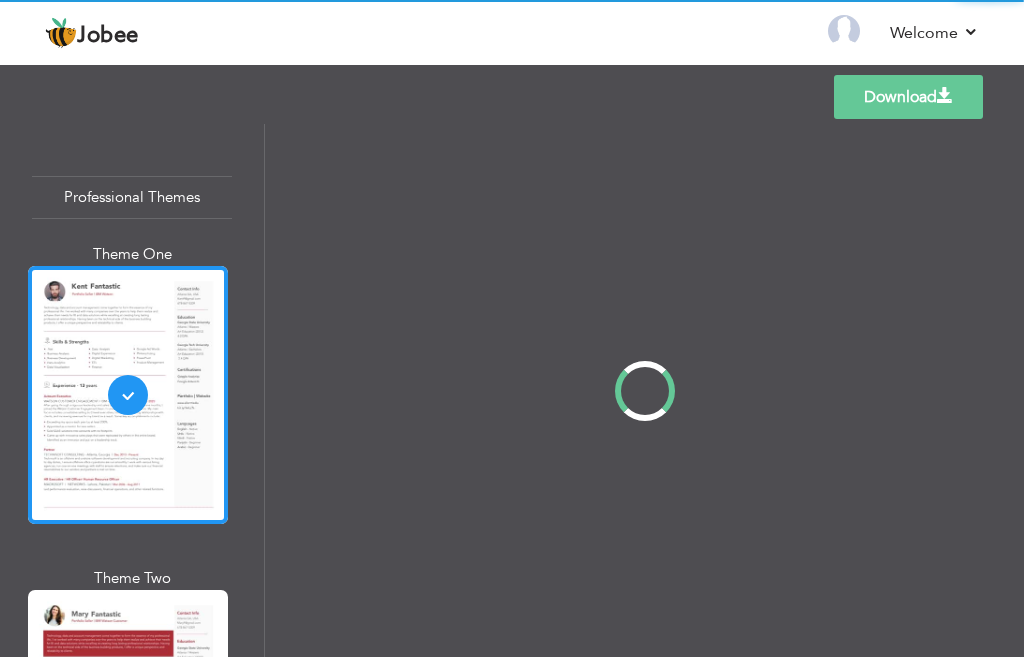 scroll, scrollTop: 0, scrollLeft: 0, axis: both 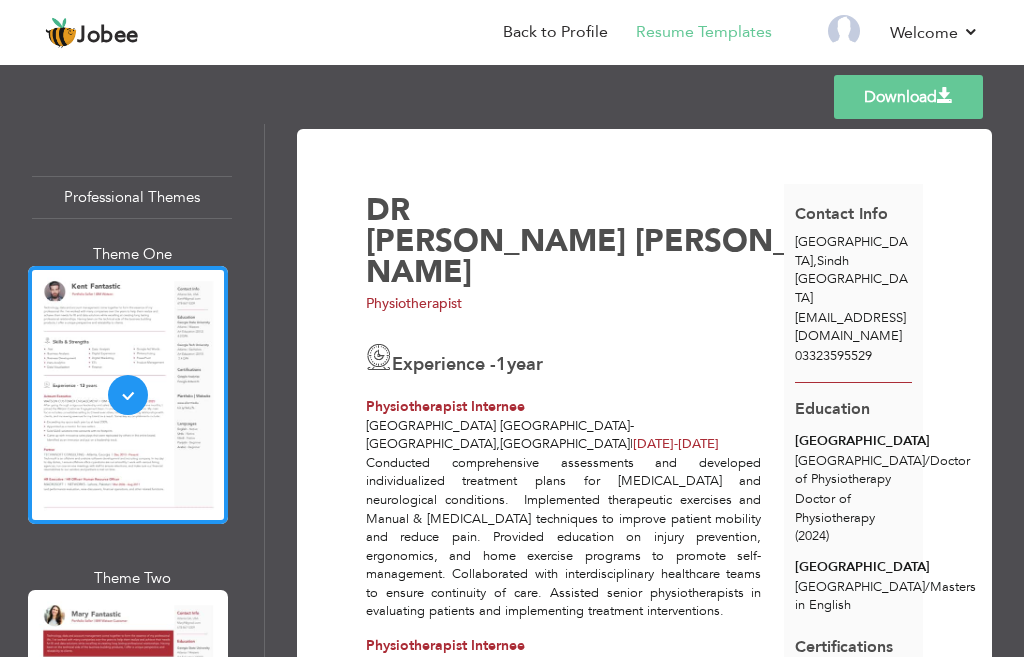 click on "[EMAIL_ADDRESS][DOMAIN_NAME]" at bounding box center [853, 327] 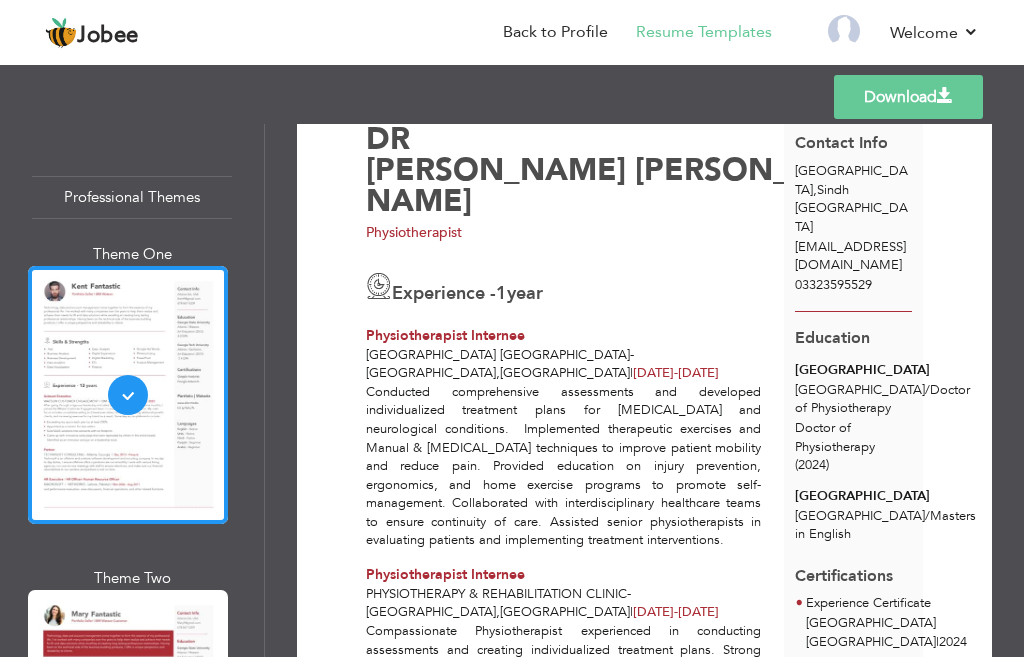 scroll, scrollTop: 0, scrollLeft: 0, axis: both 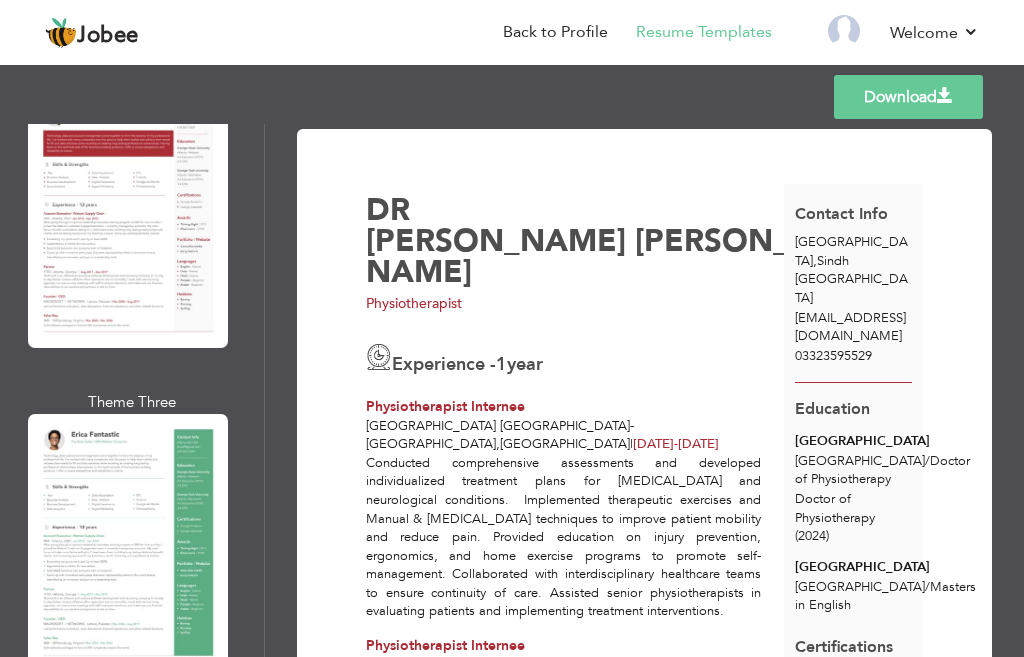 click at bounding box center (128, 543) 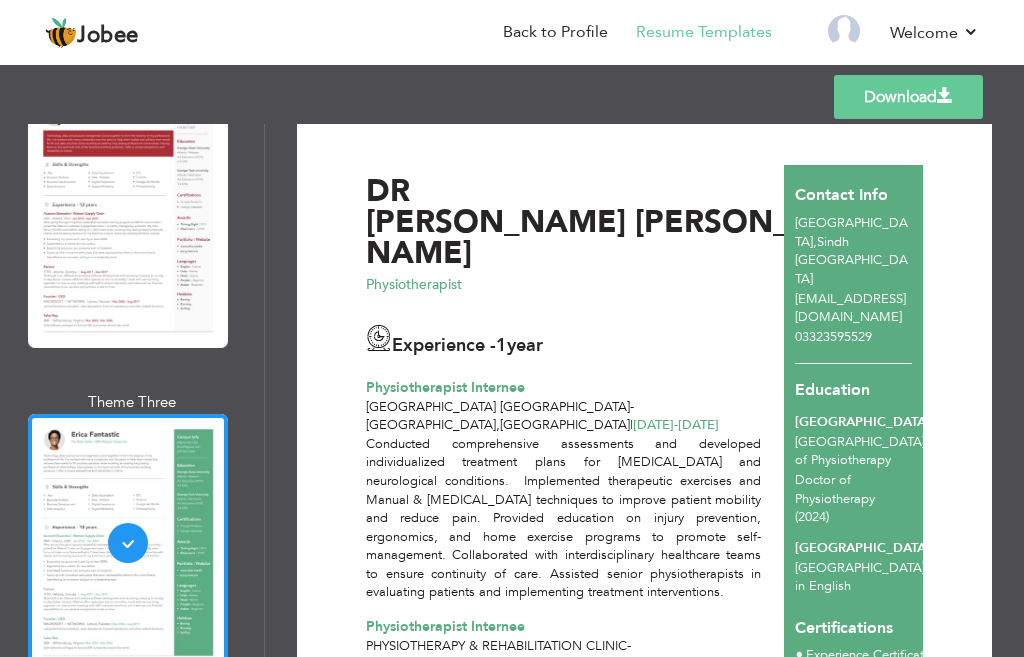 scroll, scrollTop: 0, scrollLeft: 0, axis: both 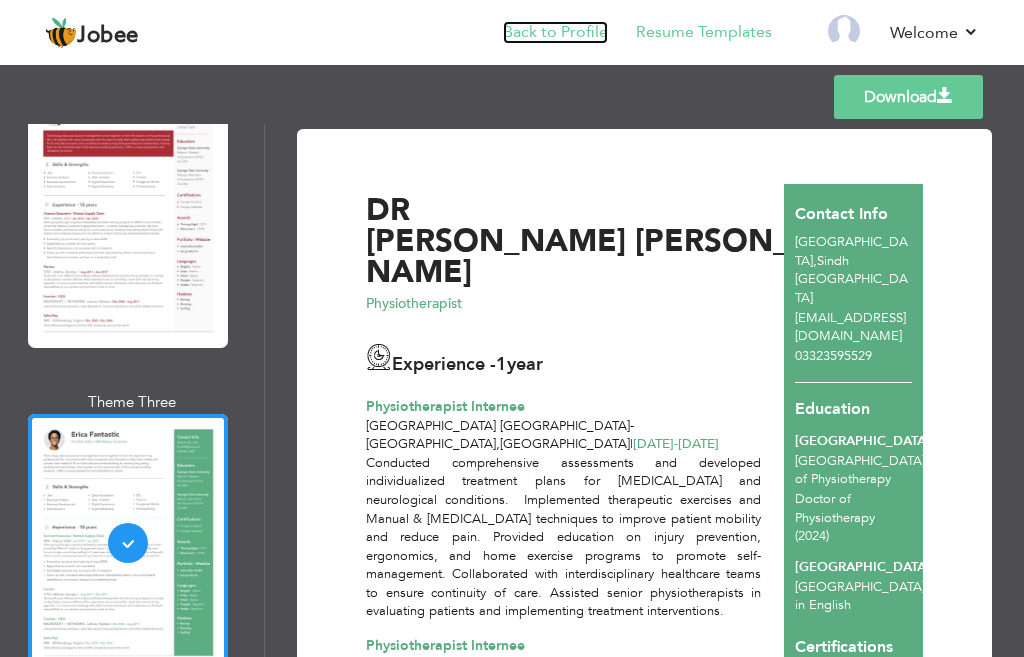 click on "Back to Profile" at bounding box center (555, 32) 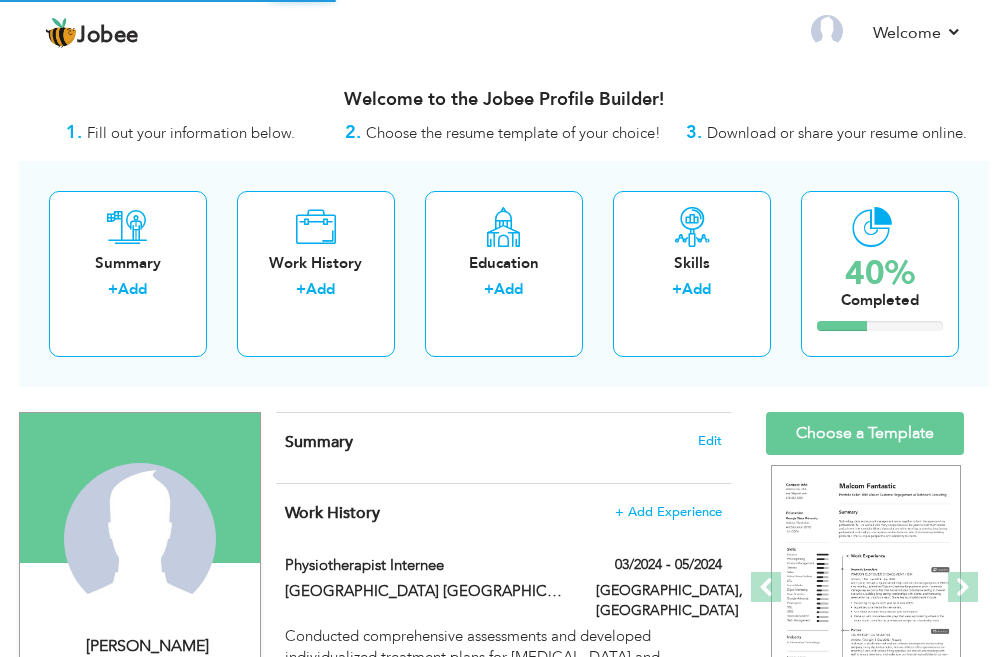 scroll, scrollTop: 0, scrollLeft: 0, axis: both 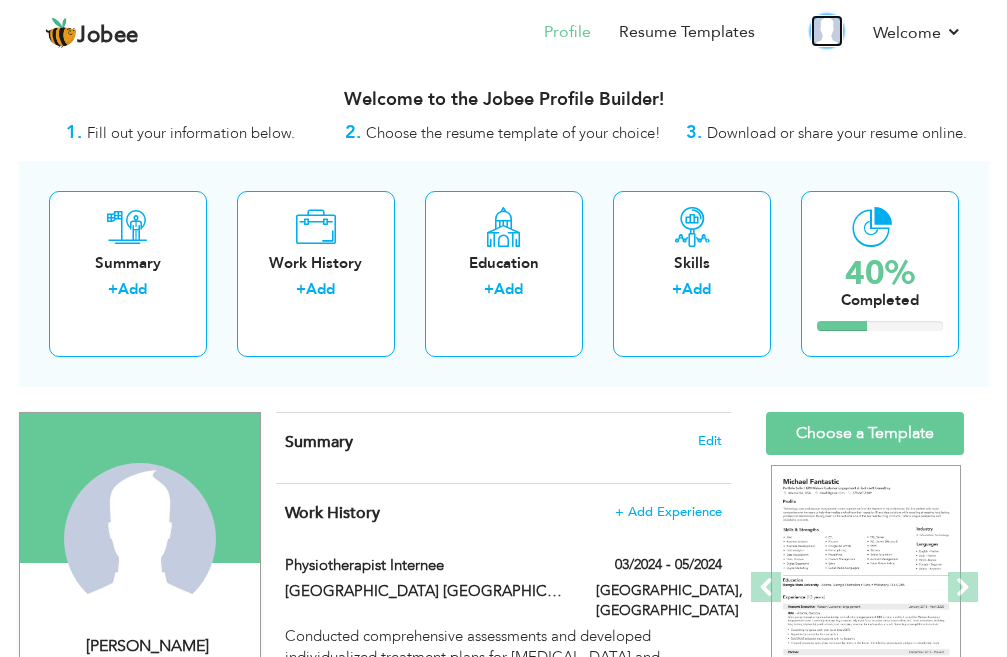 click at bounding box center [827, 31] 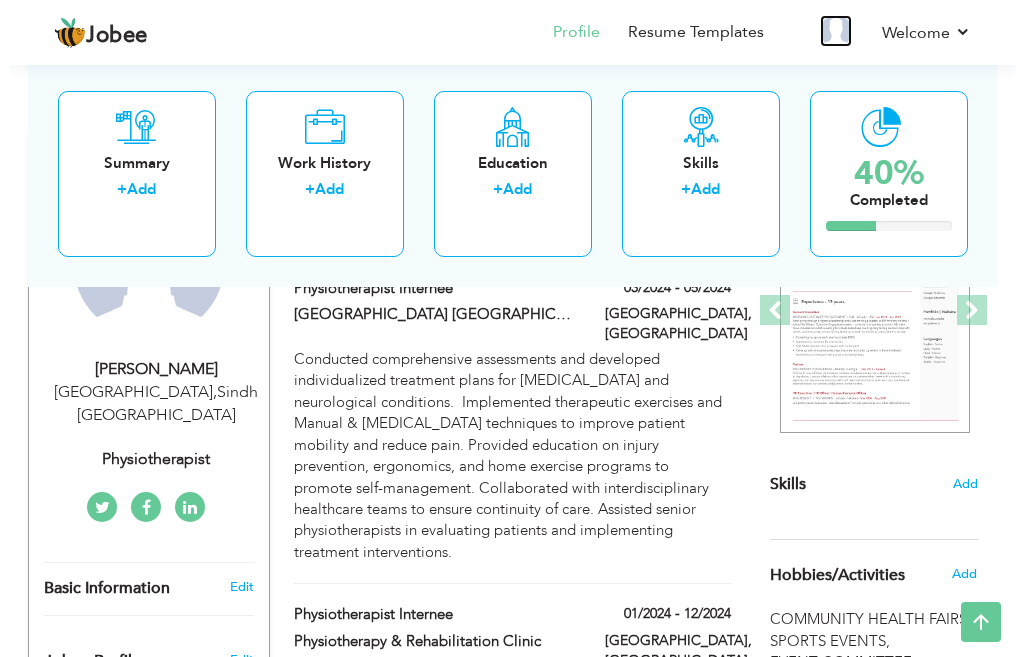 scroll, scrollTop: 300, scrollLeft: 0, axis: vertical 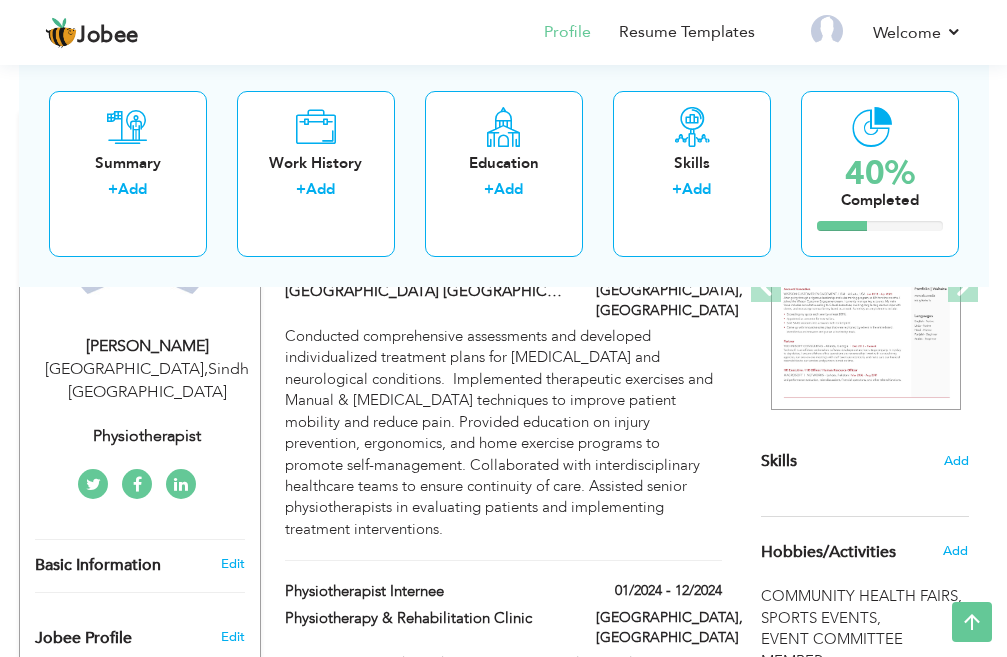click on "[PERSON_NAME]
[GEOGRAPHIC_DATA] ,  [GEOGRAPHIC_DATA] [GEOGRAPHIC_DATA]
Physiotherapist" at bounding box center [140, 391] 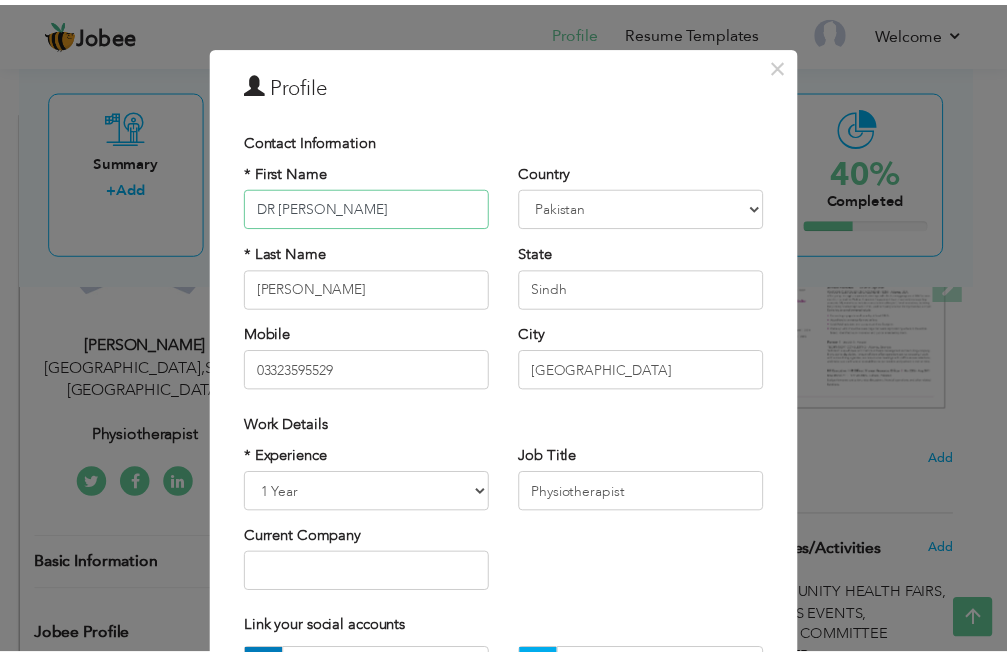 scroll, scrollTop: 0, scrollLeft: 0, axis: both 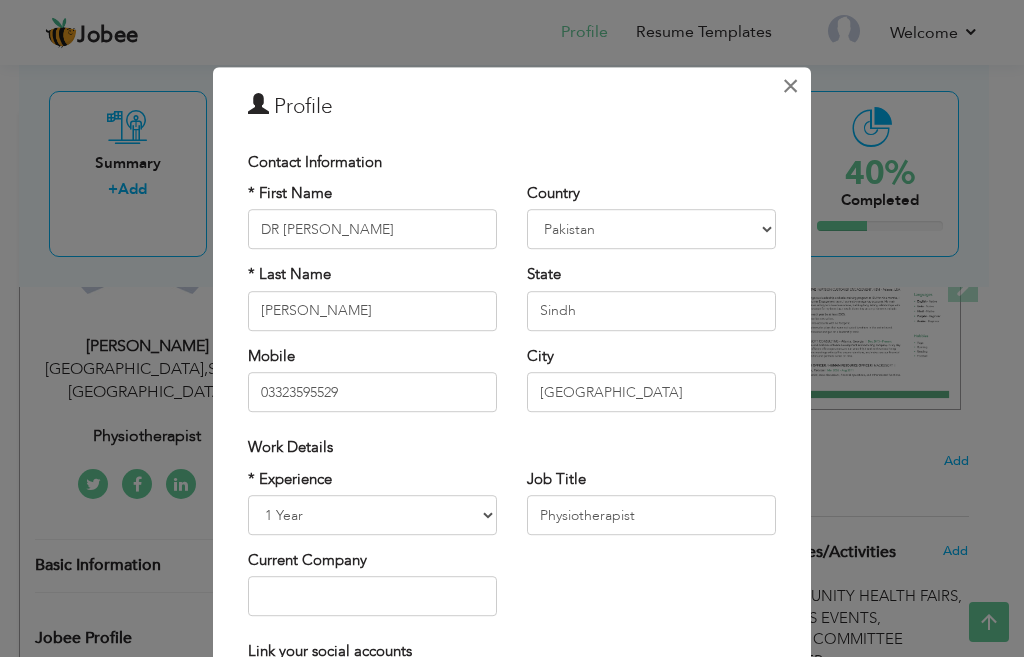 click on "×" at bounding box center (790, 86) 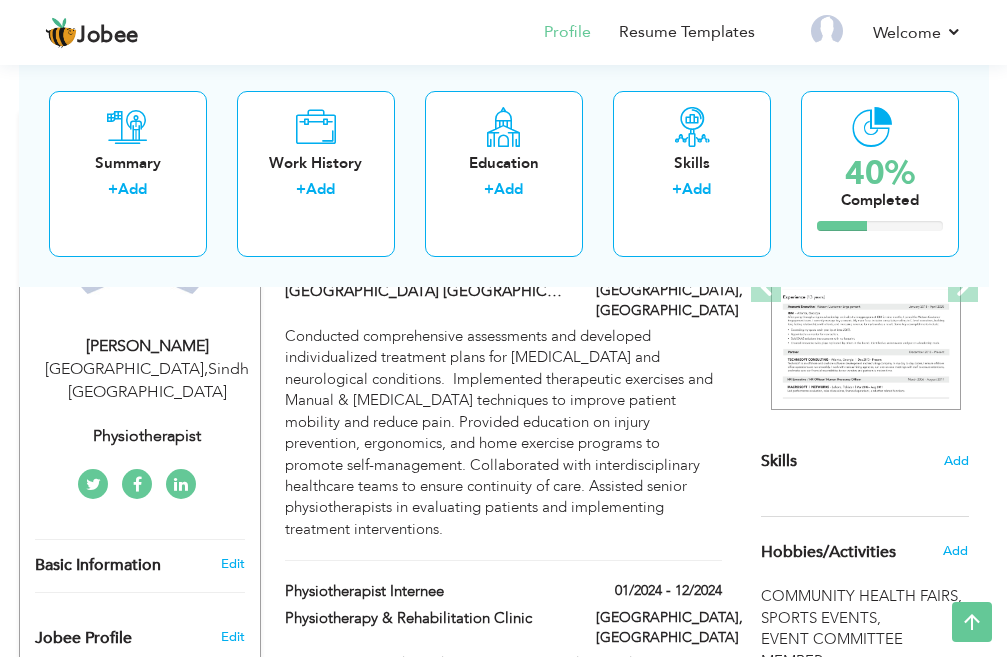 scroll, scrollTop: 0, scrollLeft: 0, axis: both 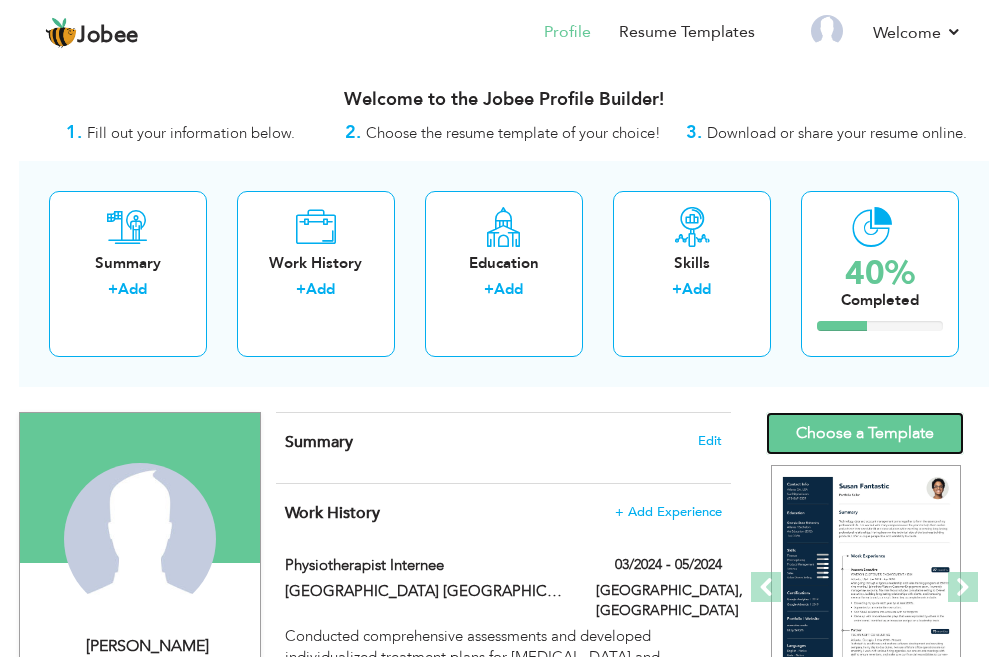 click on "Choose a Template" at bounding box center (865, 433) 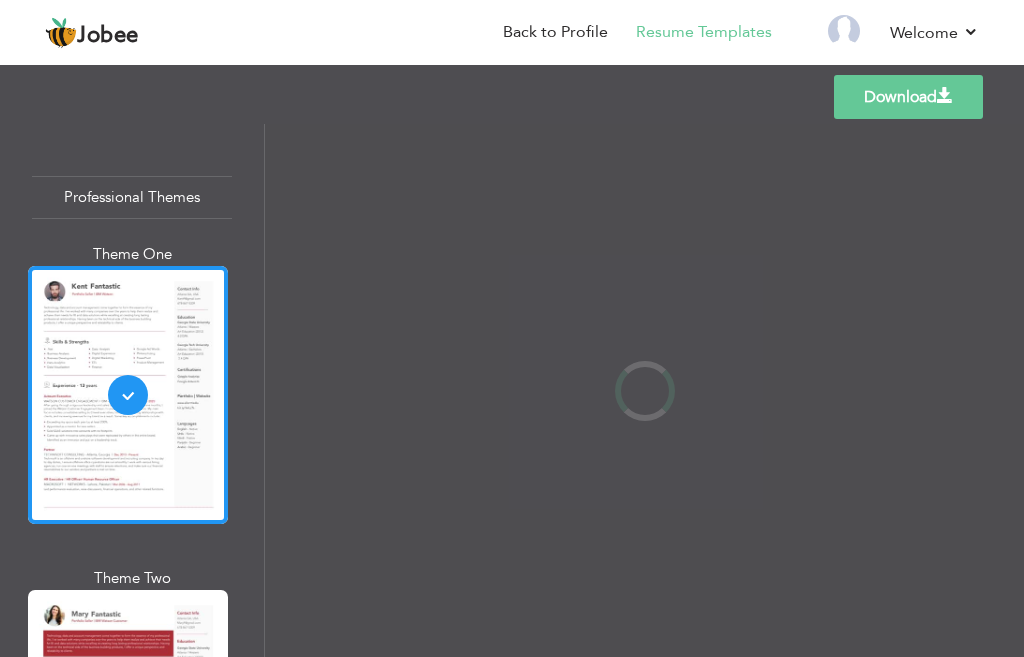 scroll, scrollTop: 0, scrollLeft: 0, axis: both 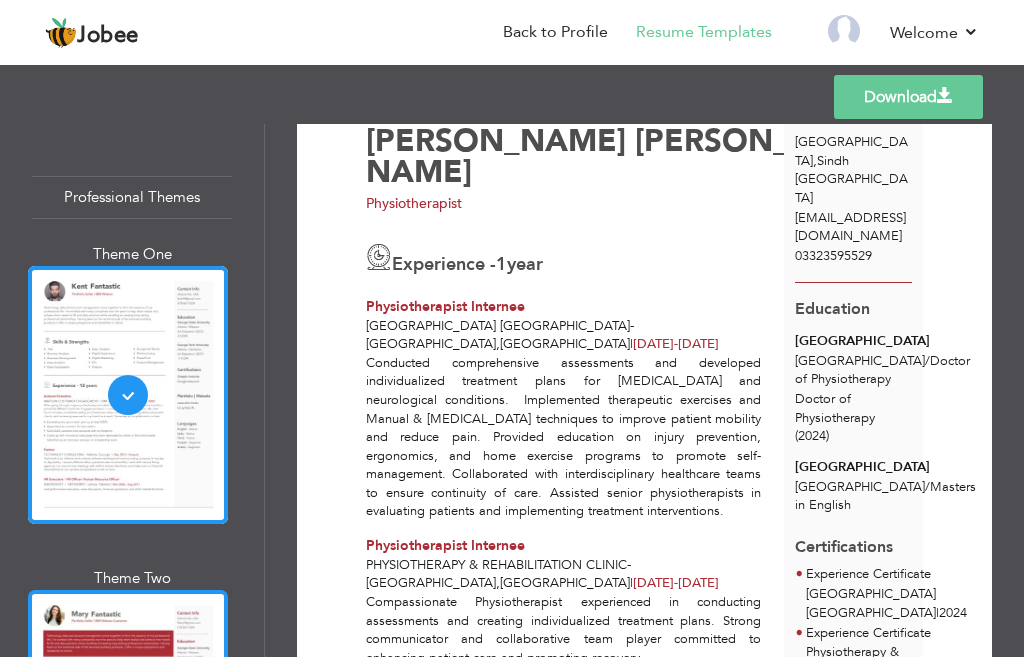 click at bounding box center [128, 719] 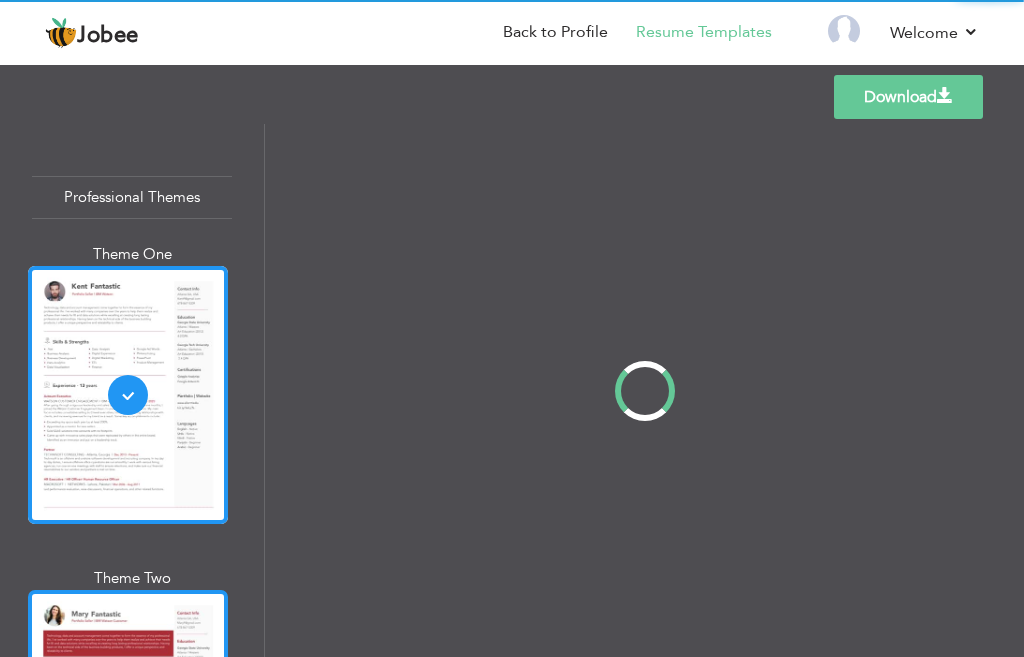 scroll, scrollTop: 0, scrollLeft: 0, axis: both 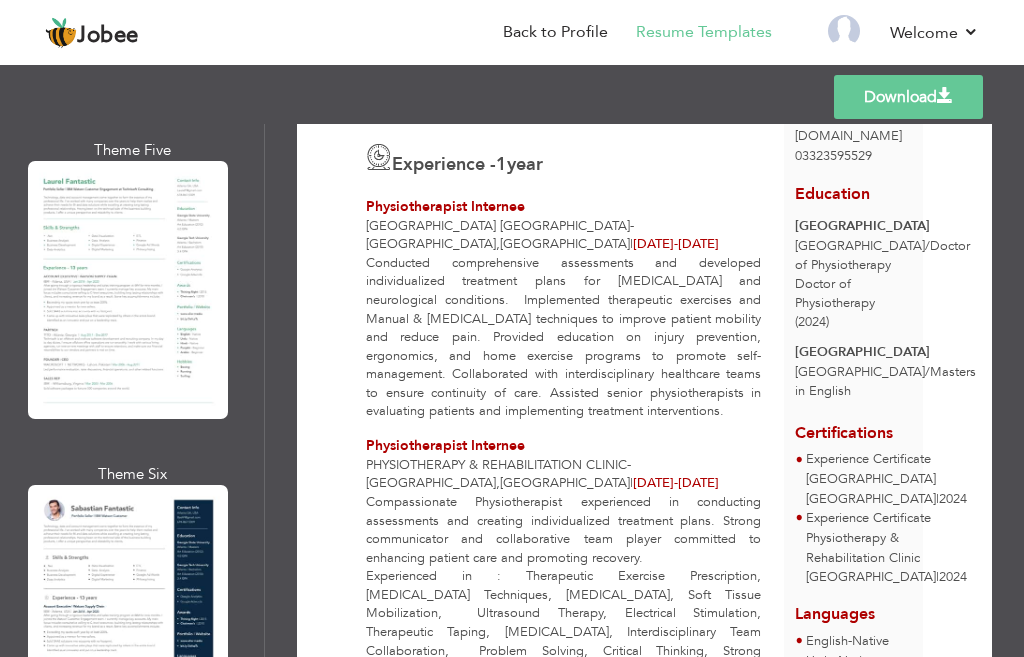 click at bounding box center (128, 614) 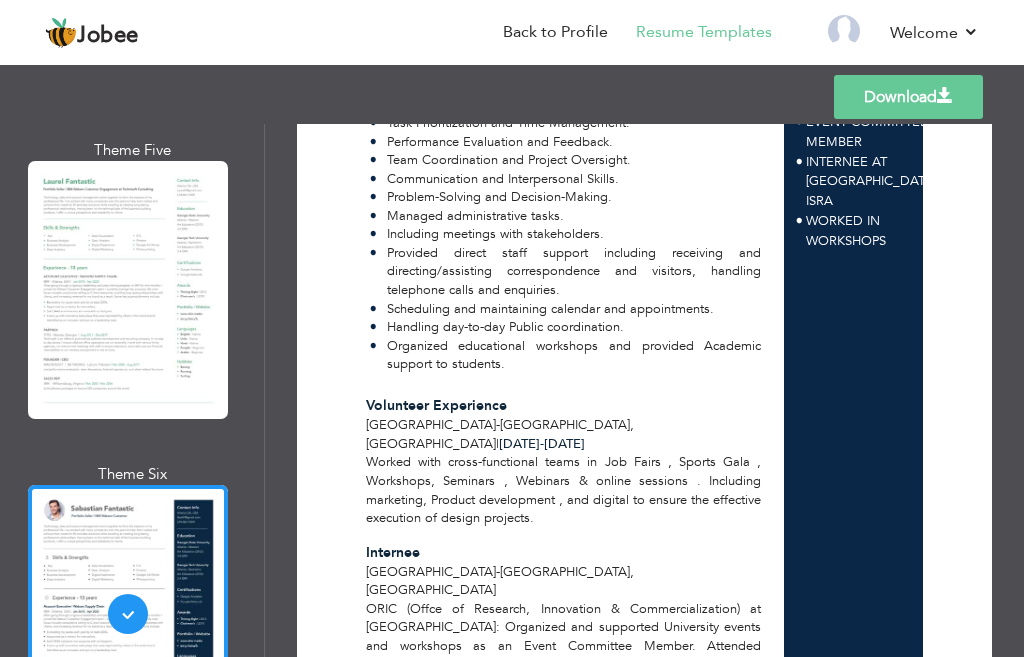scroll, scrollTop: 971, scrollLeft: 0, axis: vertical 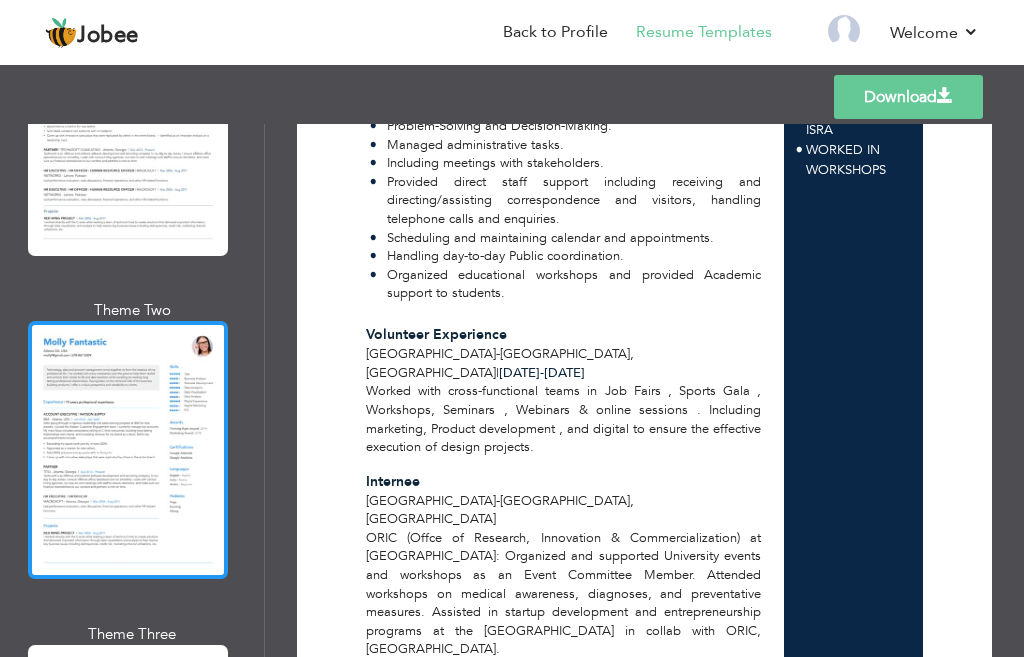 click 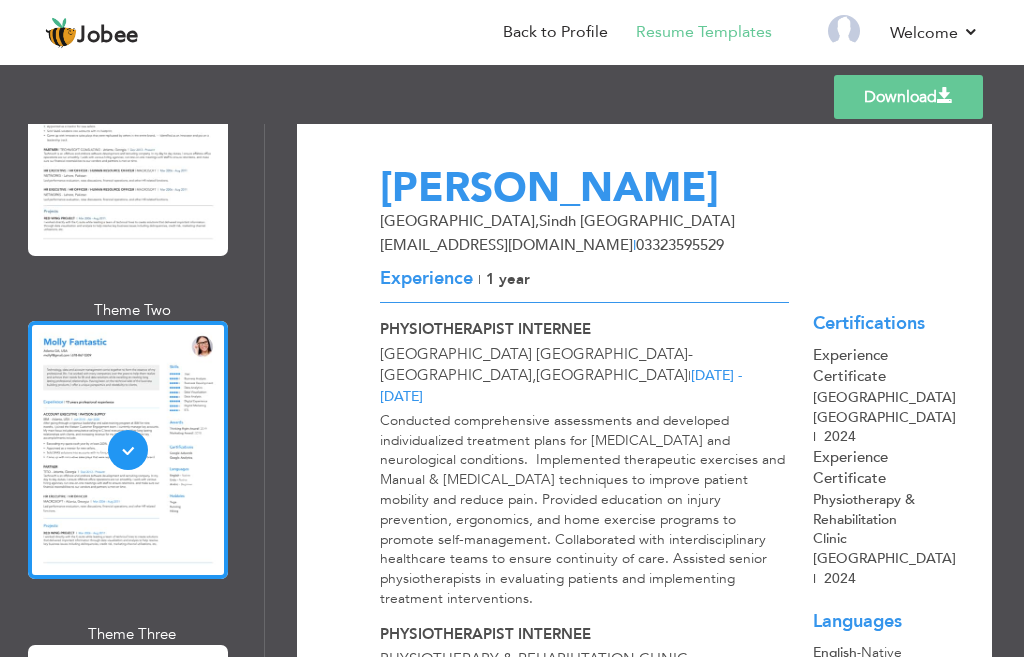 scroll, scrollTop: 0, scrollLeft: 0, axis: both 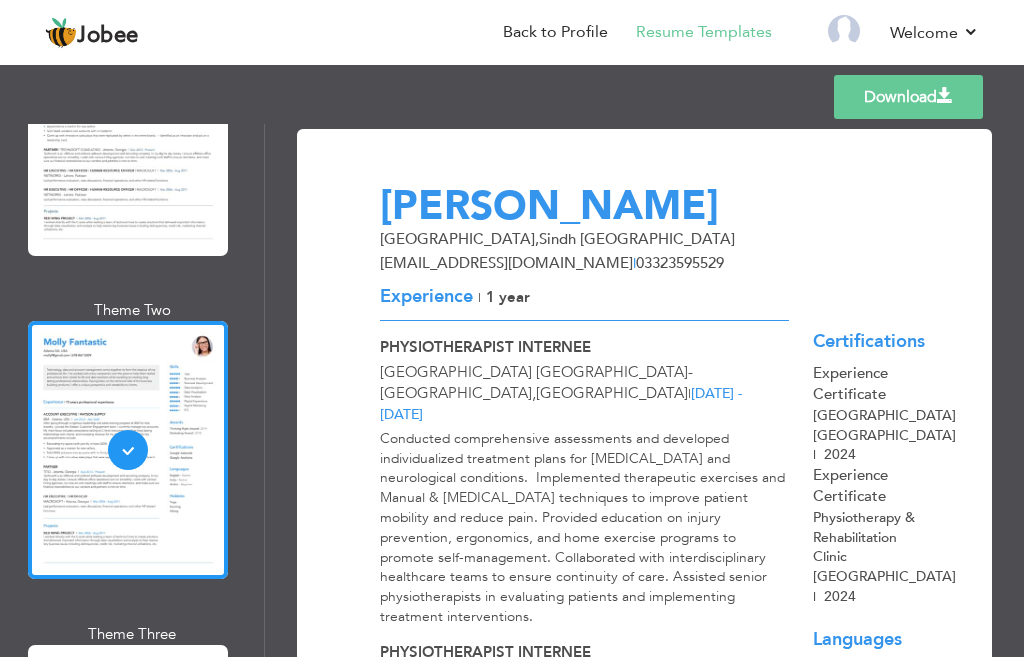 drag, startPoint x: 621, startPoint y: 265, endPoint x: 566, endPoint y: 271, distance: 55.326305 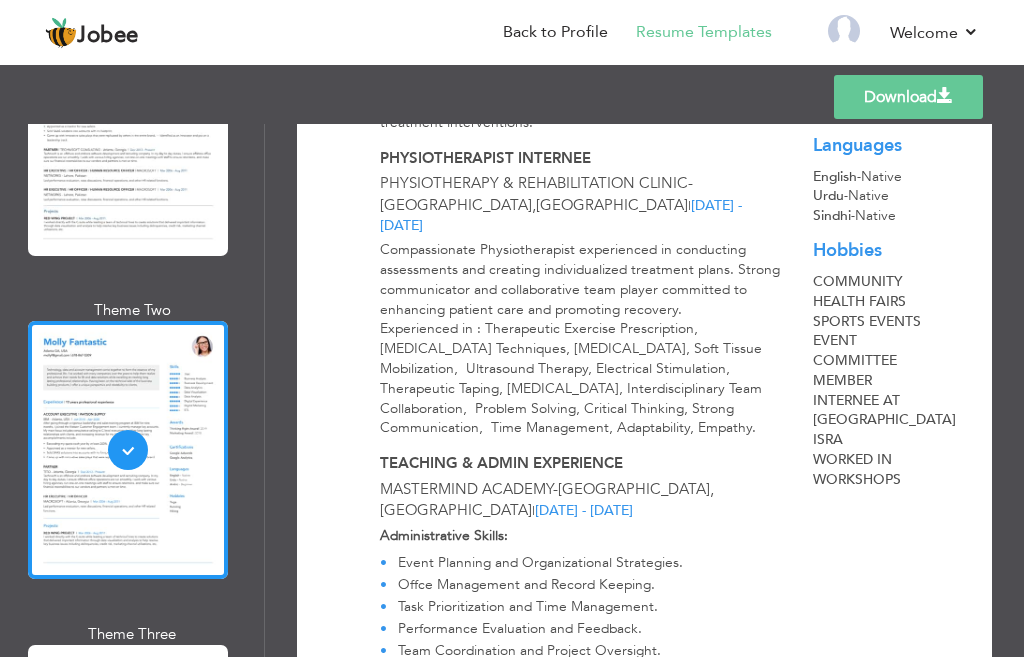 scroll, scrollTop: 500, scrollLeft: 0, axis: vertical 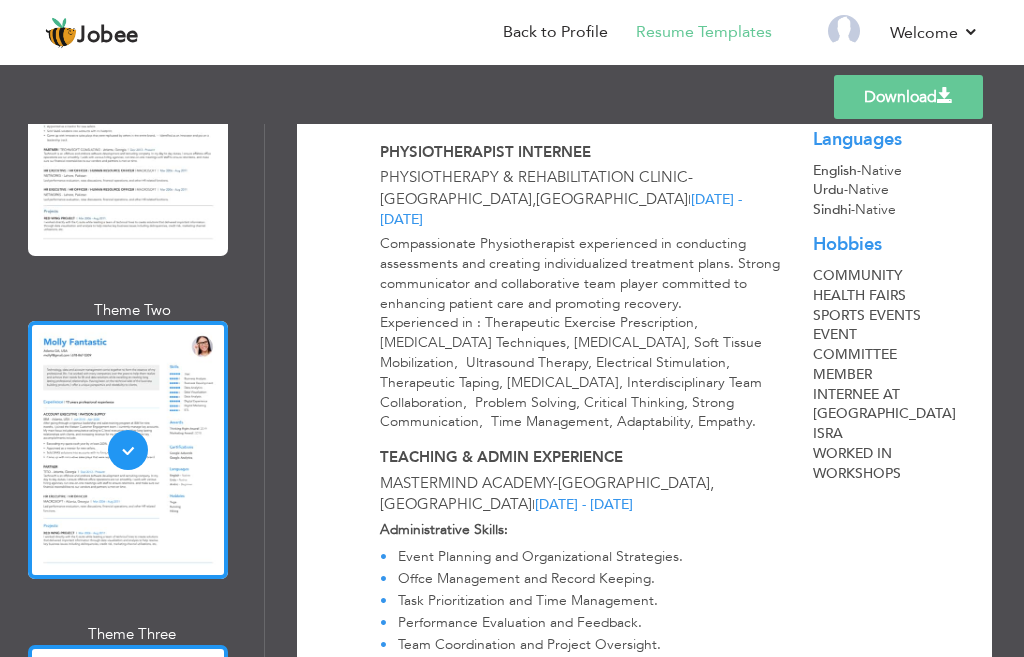 click at bounding box center (128, 774) 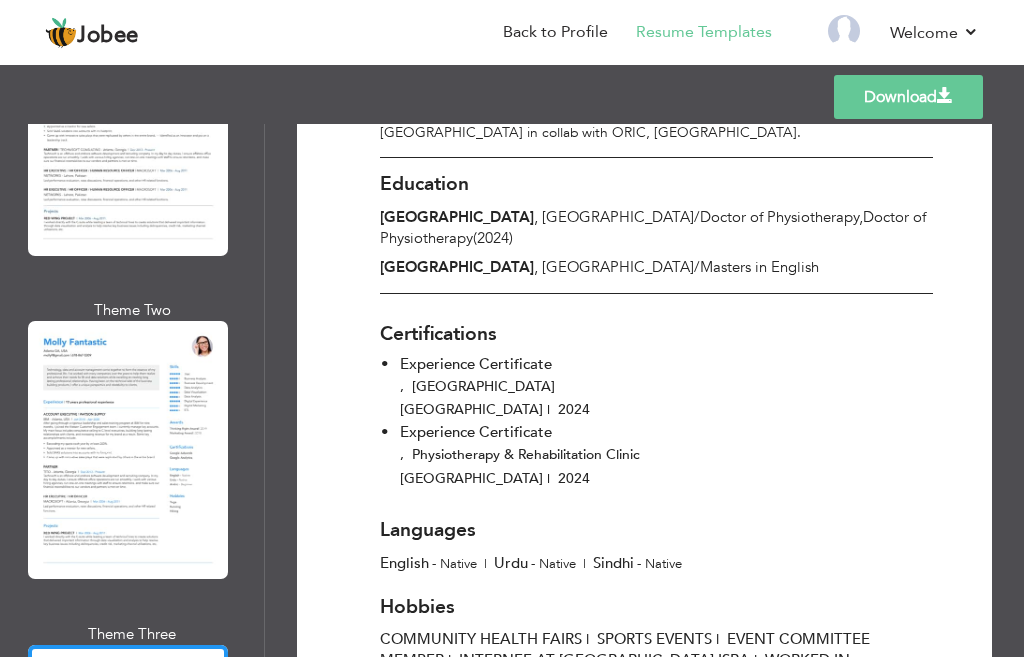 scroll, scrollTop: 1395, scrollLeft: 0, axis: vertical 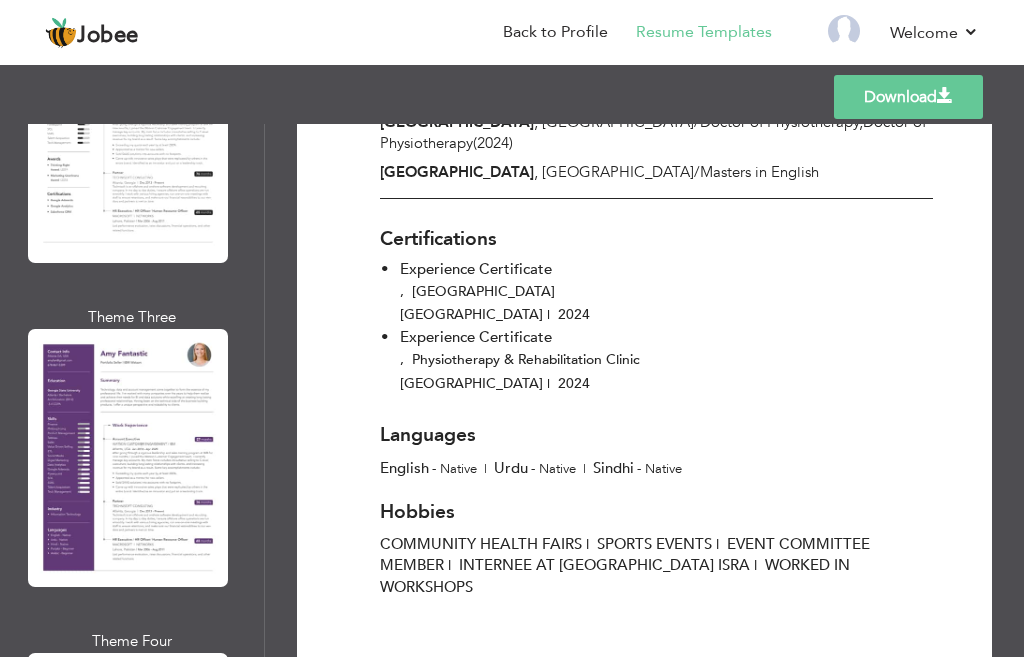 click at bounding box center (128, 458) 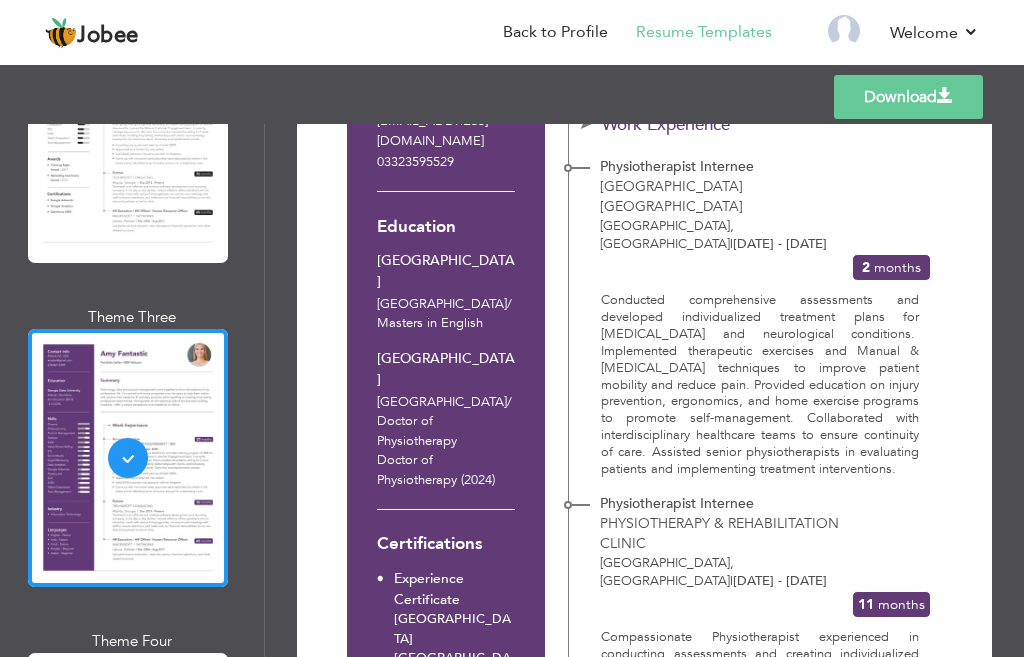 scroll, scrollTop: 126, scrollLeft: 0, axis: vertical 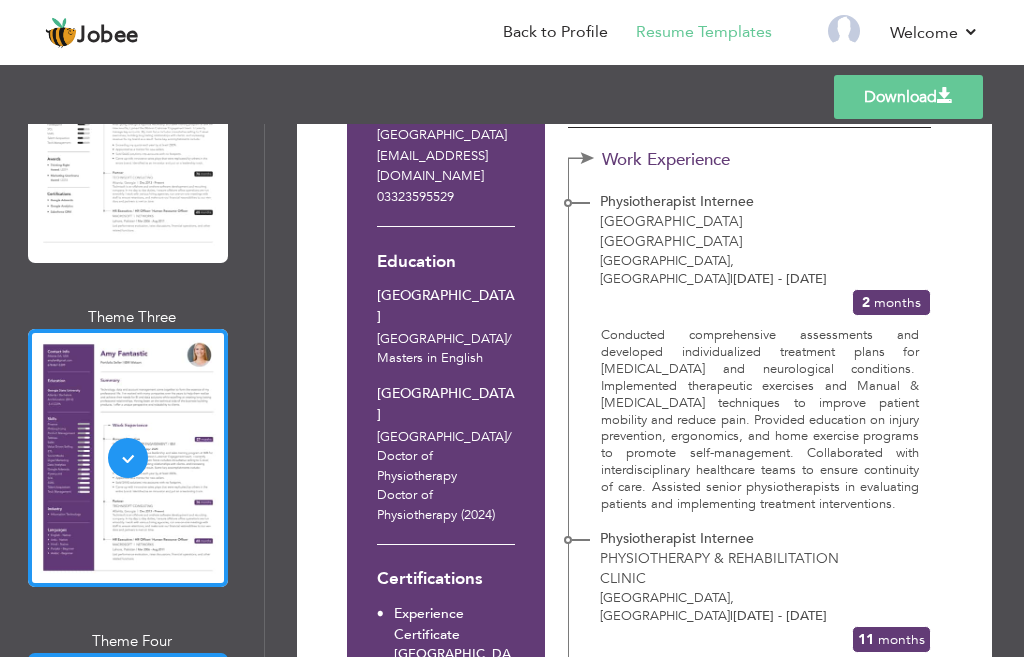 click at bounding box center (128, 782) 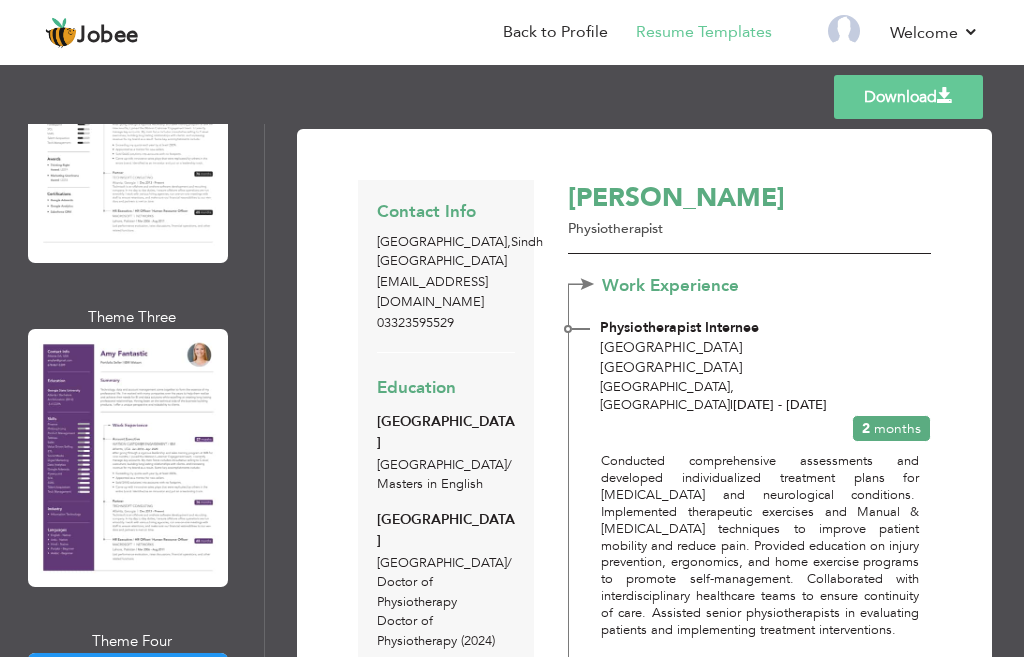 scroll, scrollTop: 100, scrollLeft: 0, axis: vertical 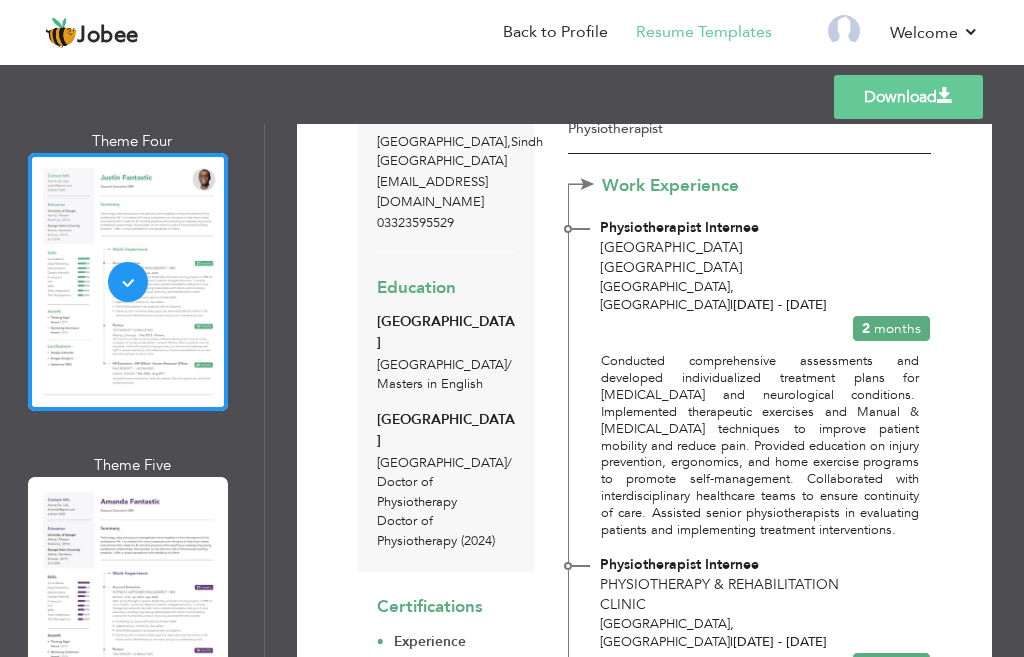 click at bounding box center [128, 606] 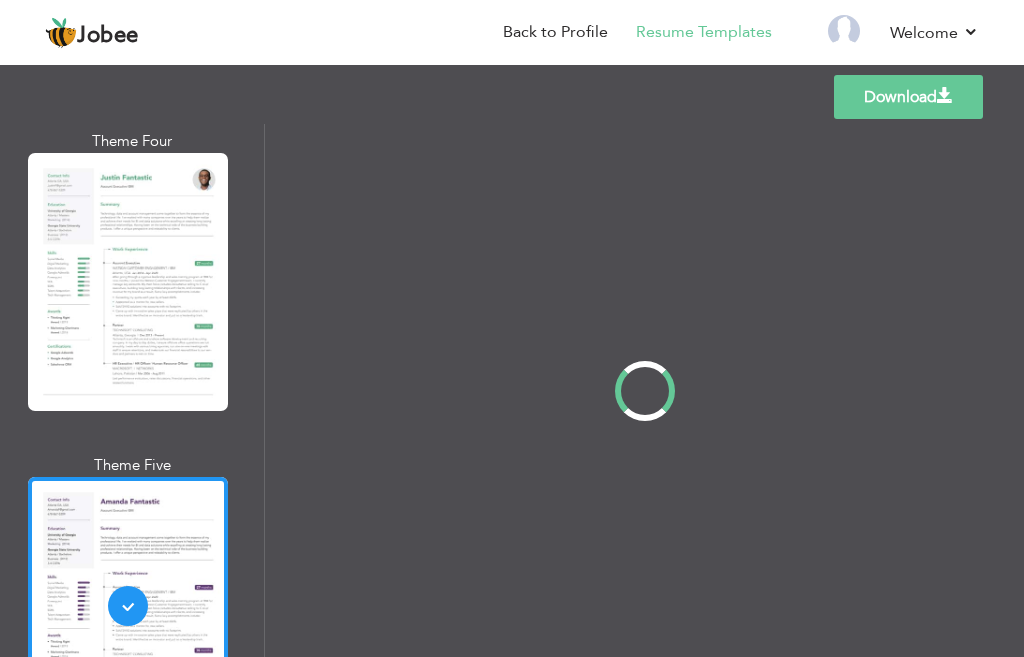scroll, scrollTop: 0, scrollLeft: 0, axis: both 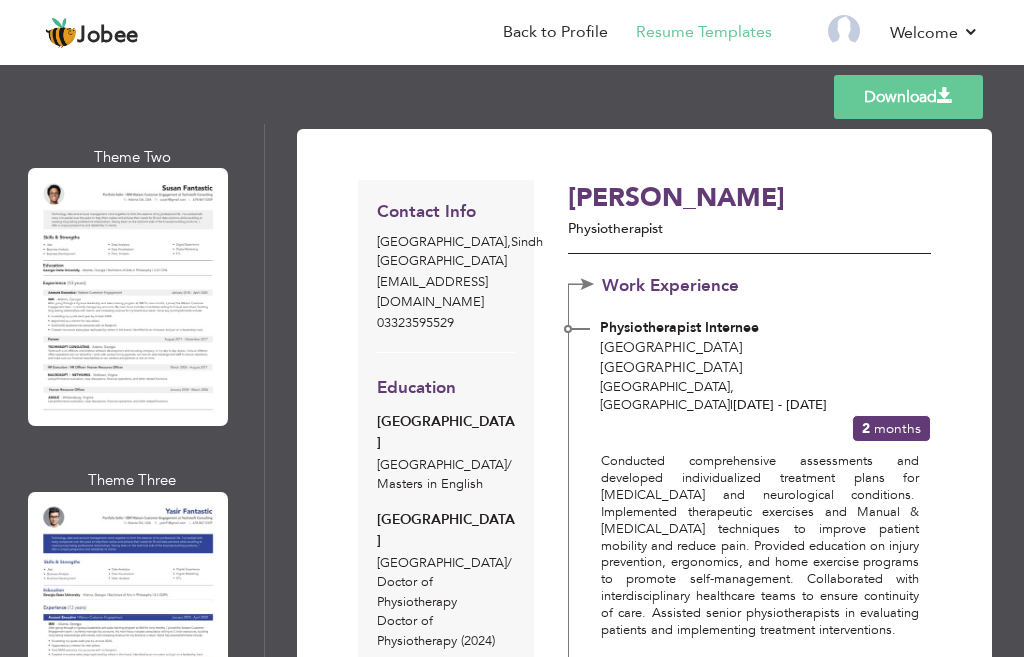 click at bounding box center [128, 621] 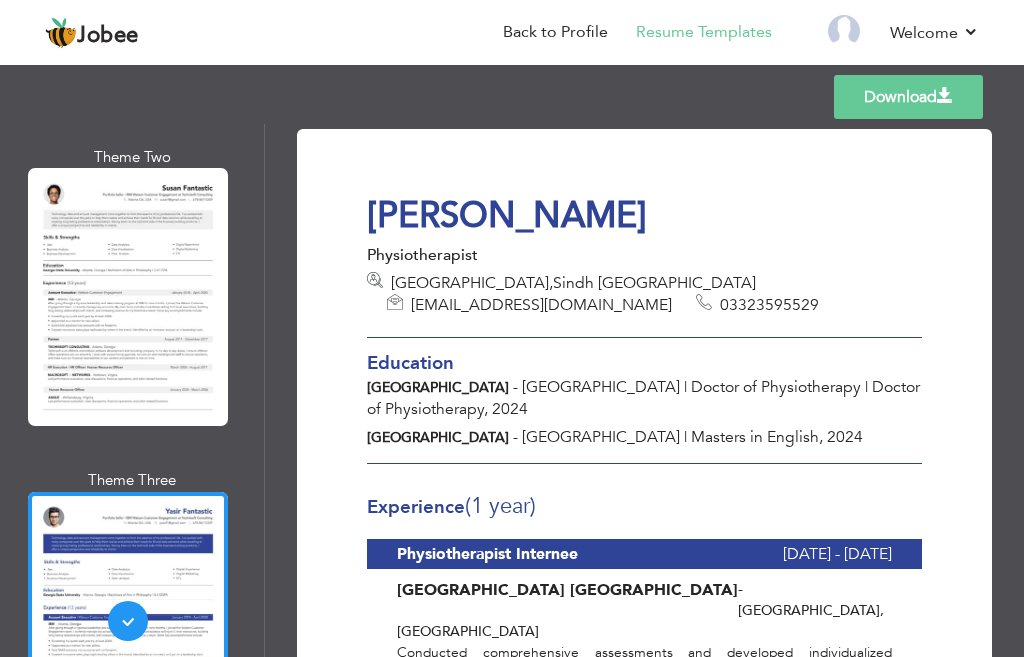 scroll, scrollTop: 100, scrollLeft: 0, axis: vertical 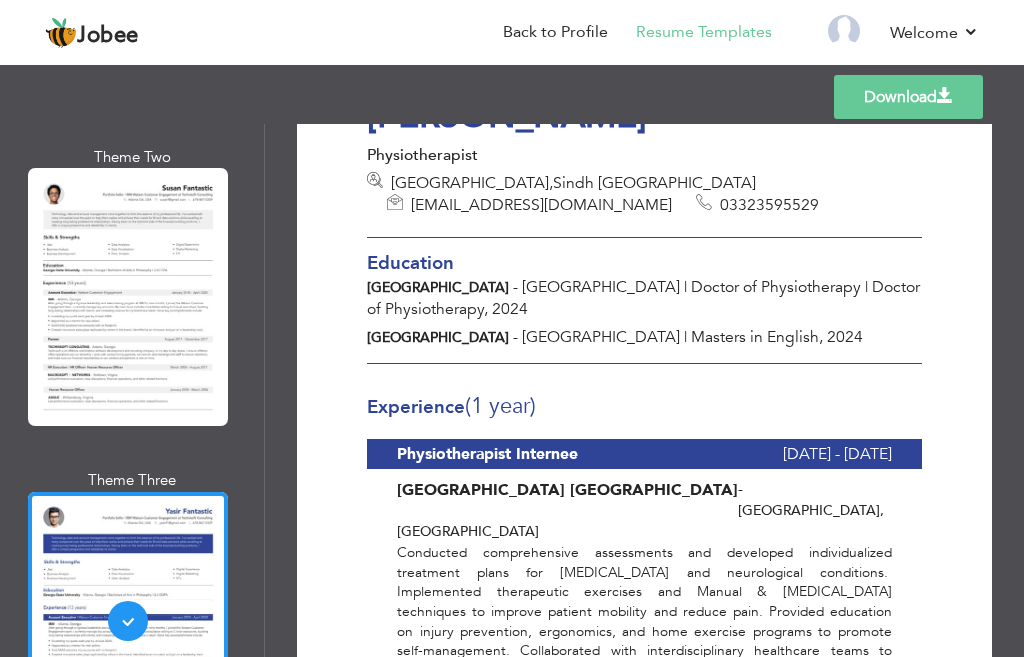 click on "[EMAIL_ADDRESS][DOMAIN_NAME]" at bounding box center [541, 205] 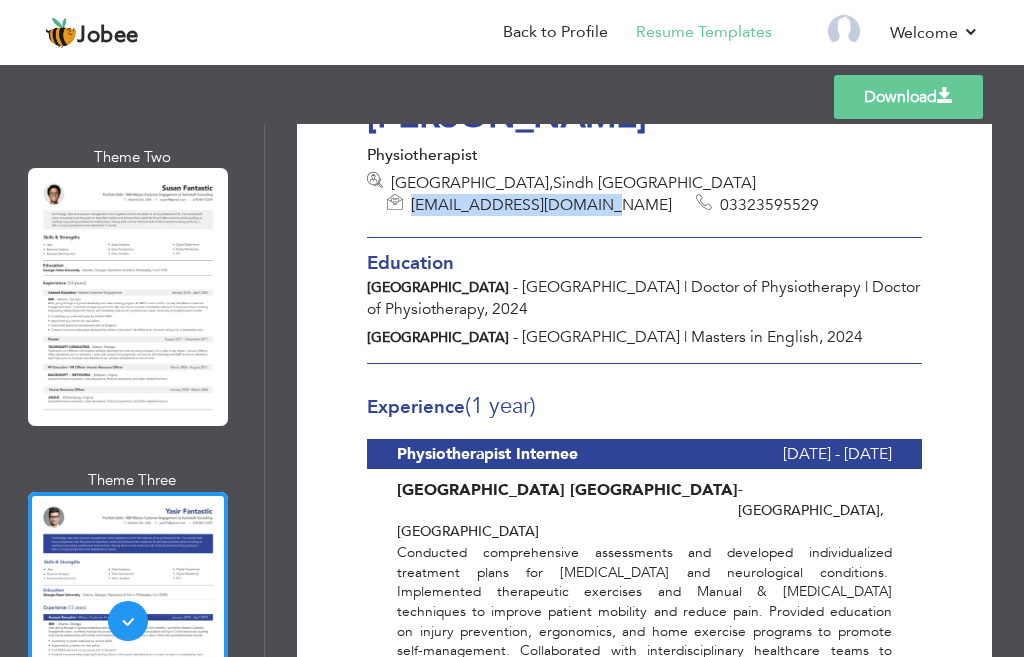 drag, startPoint x: 735, startPoint y: 180, endPoint x: 707, endPoint y: 183, distance: 28.160255 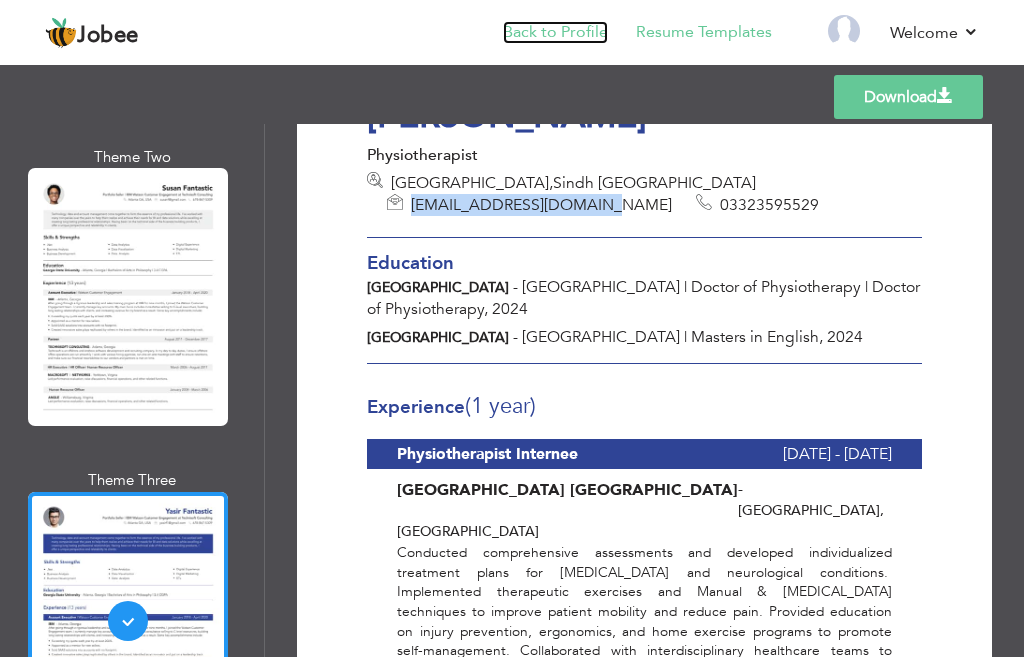 click on "Back to Profile" at bounding box center [555, 32] 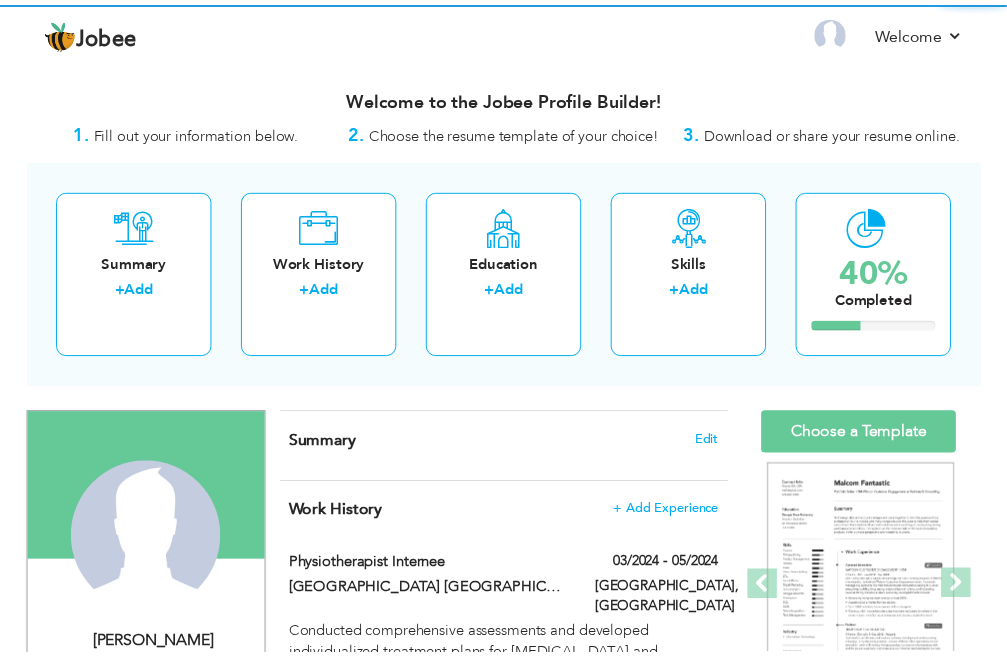 scroll, scrollTop: 0, scrollLeft: 0, axis: both 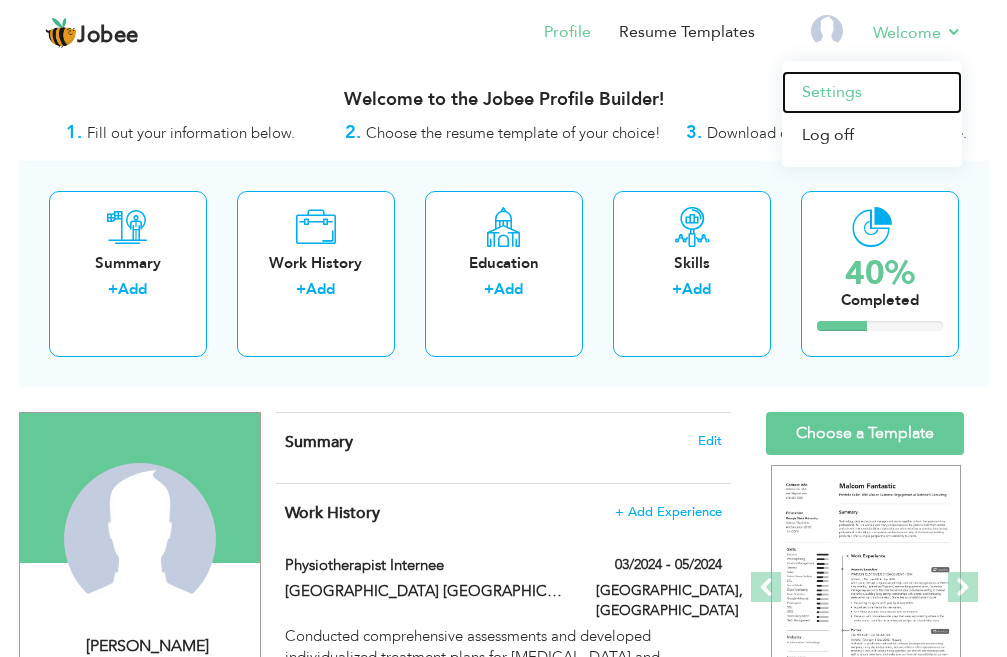 click on "Settings" at bounding box center [872, 92] 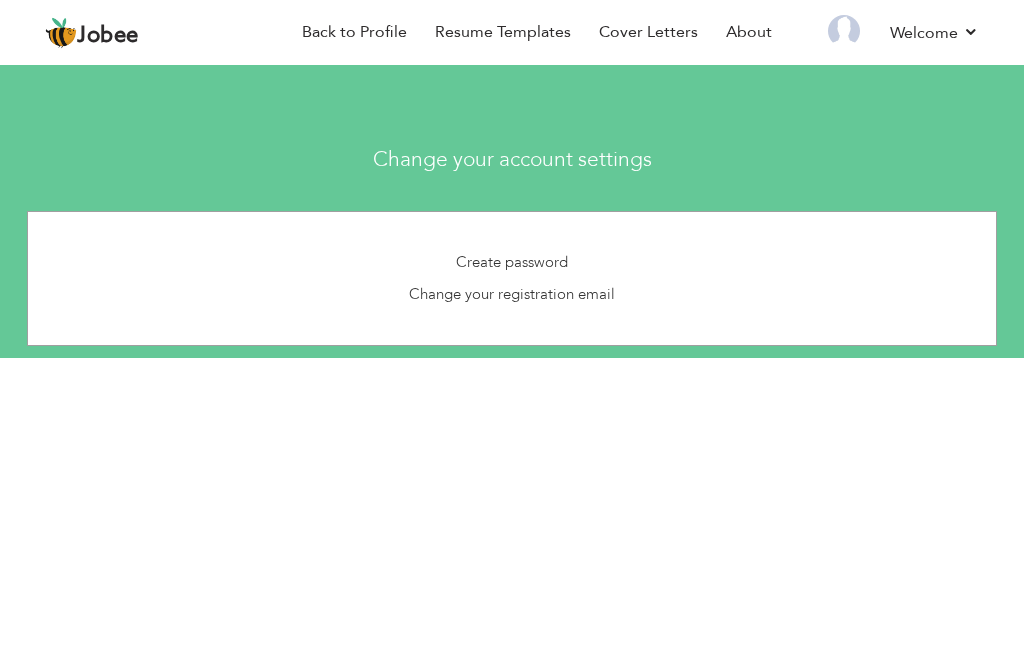 scroll, scrollTop: 0, scrollLeft: 0, axis: both 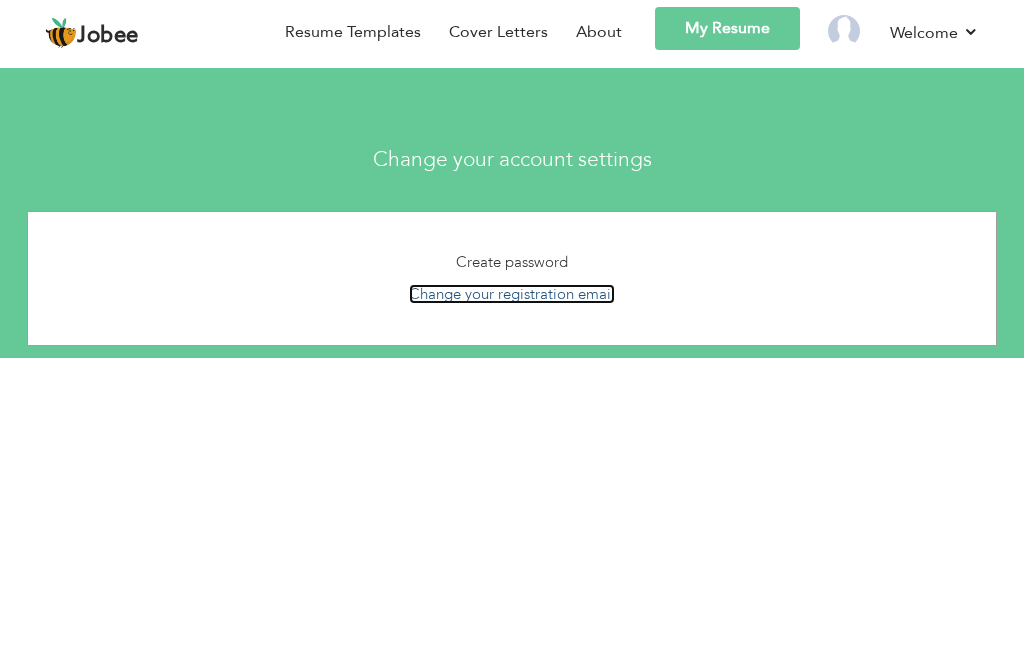 click on "Change your registration email" at bounding box center (512, 294) 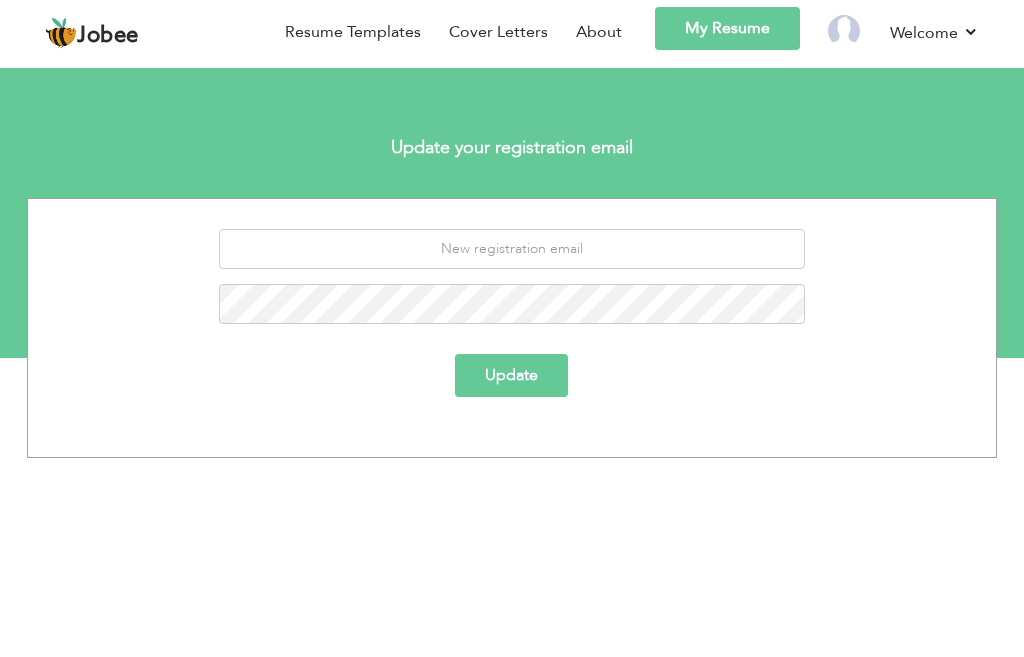 scroll, scrollTop: 0, scrollLeft: 0, axis: both 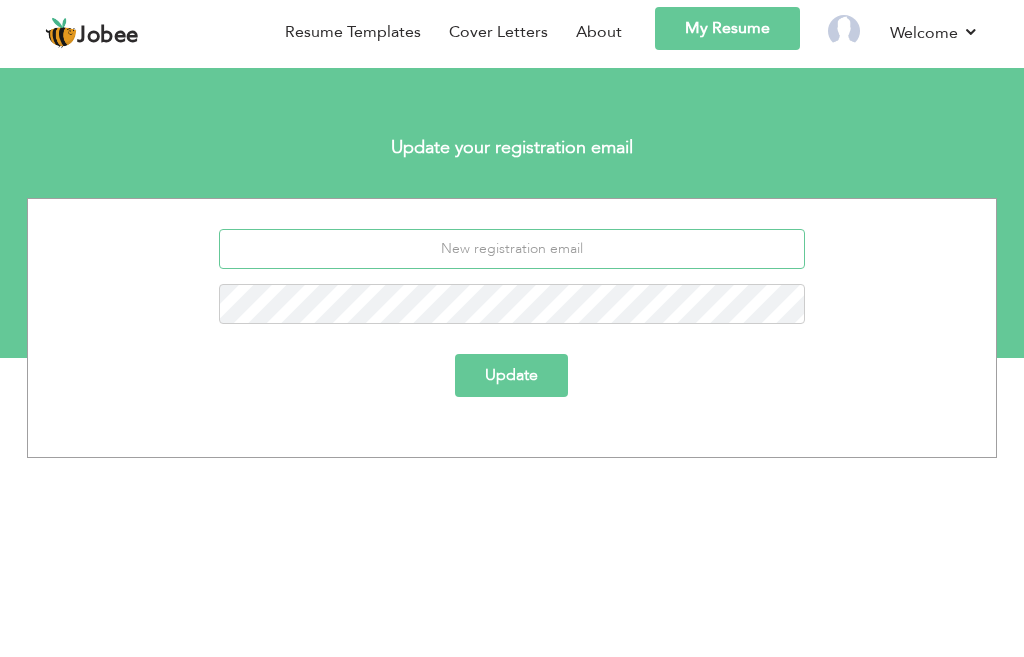click at bounding box center [511, 249] 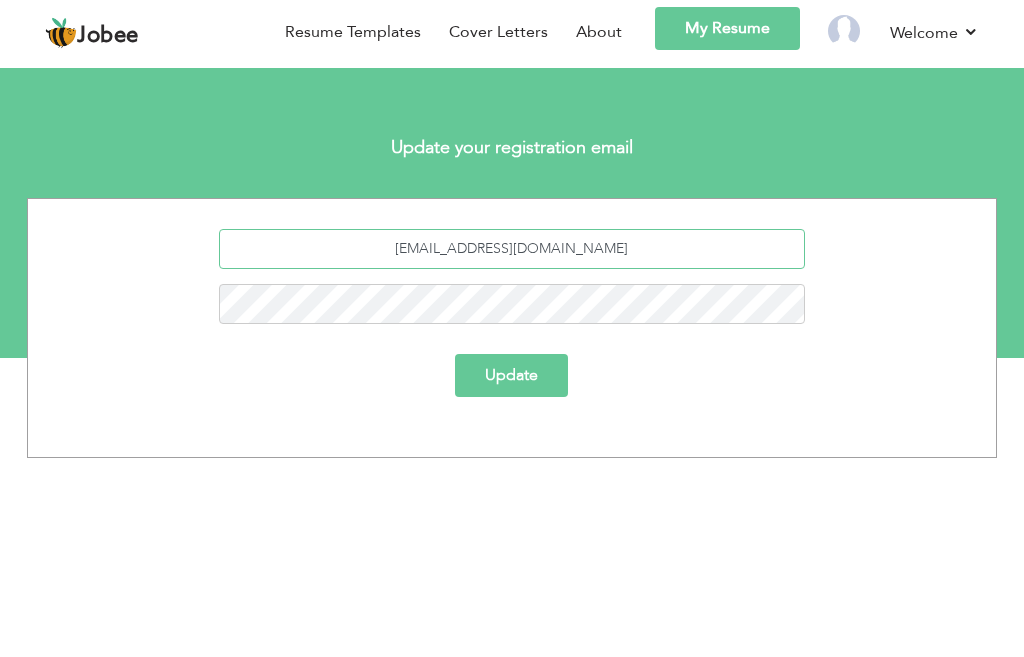 type on "[EMAIL_ADDRESS][DOMAIN_NAME]" 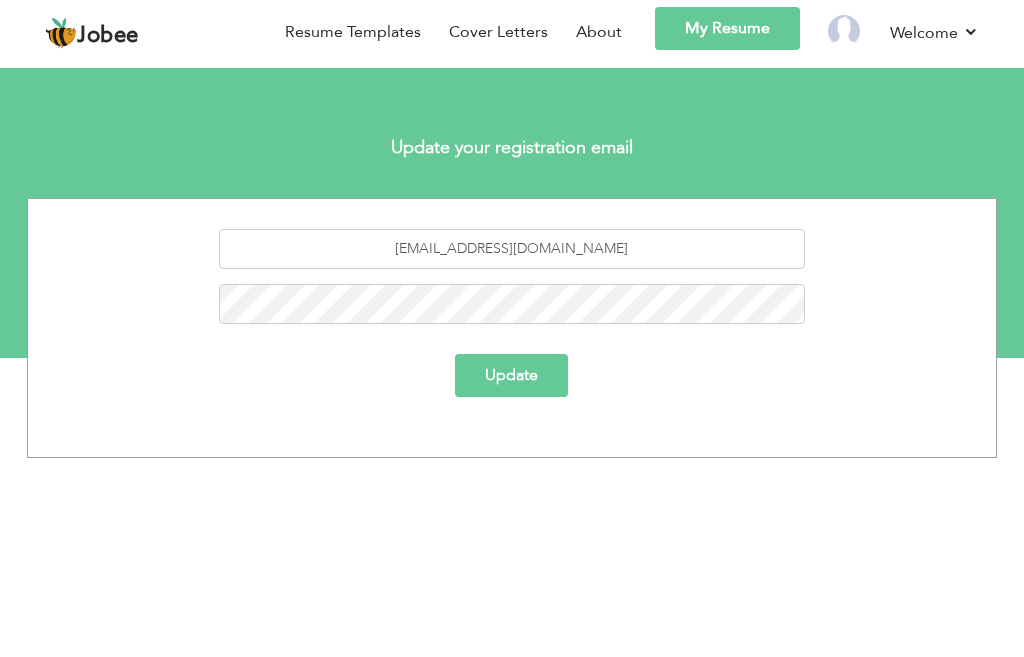 click on "Update" at bounding box center [511, 375] 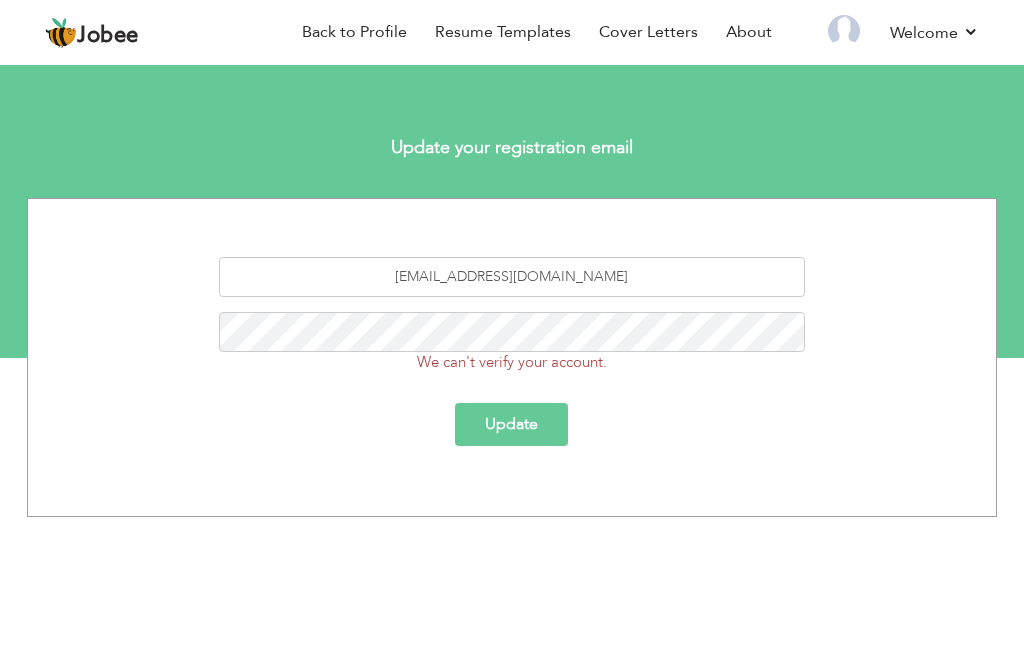 scroll, scrollTop: 0, scrollLeft: 0, axis: both 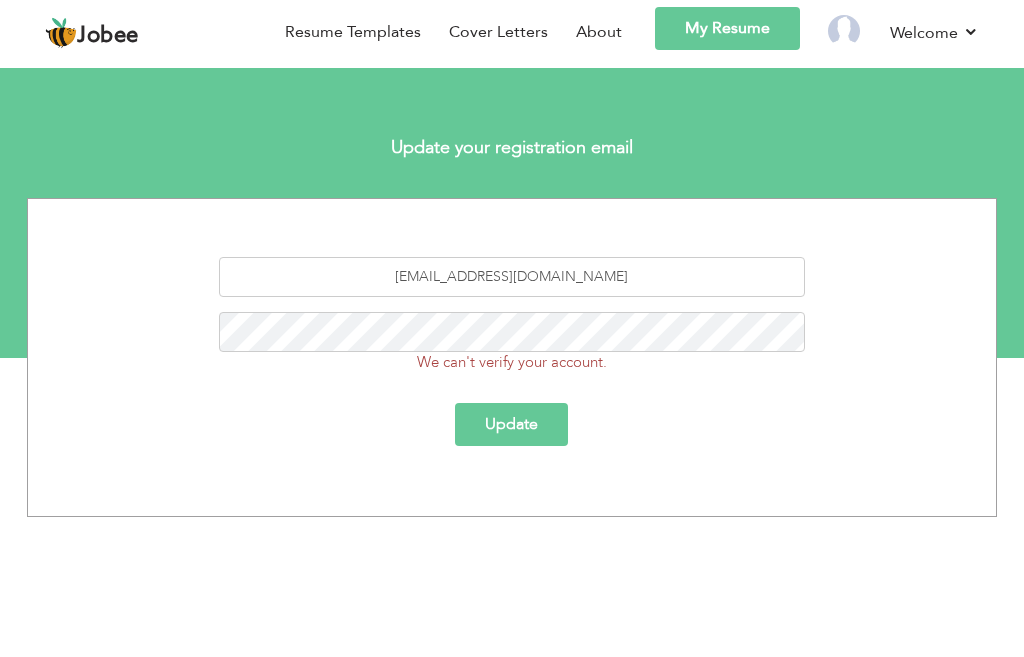click on "Update" at bounding box center (511, 429) 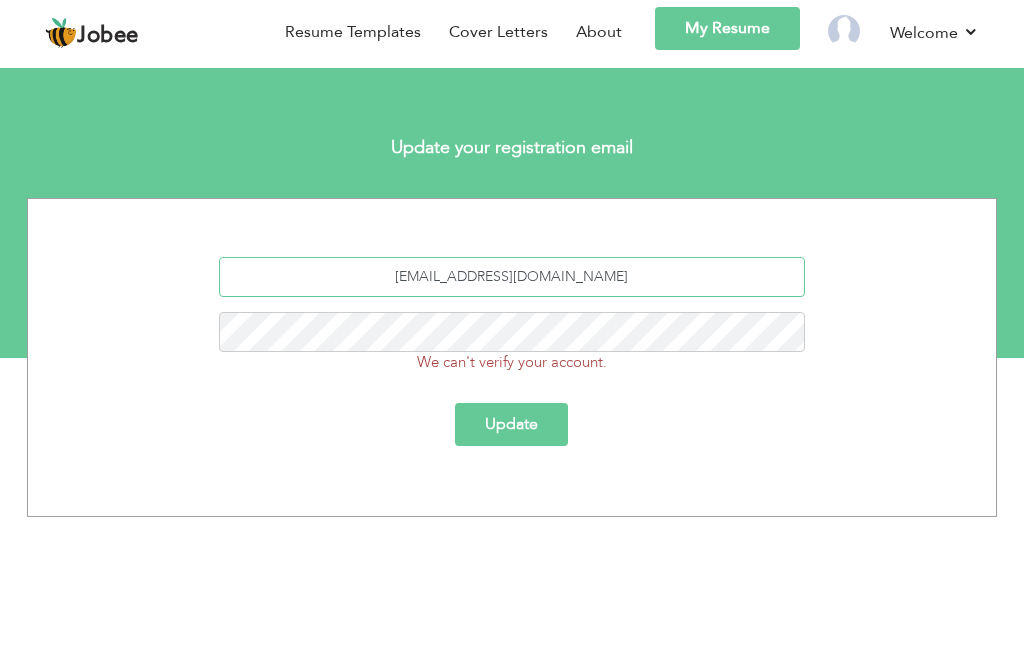 click on "[EMAIL_ADDRESS][DOMAIN_NAME]" at bounding box center (511, 277) 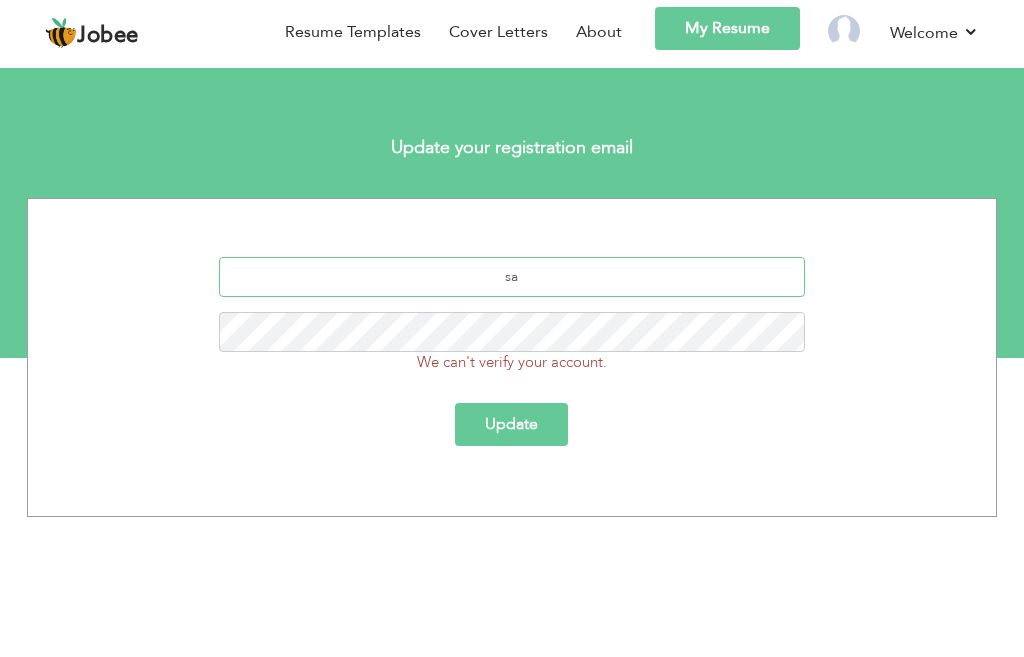 type on "s" 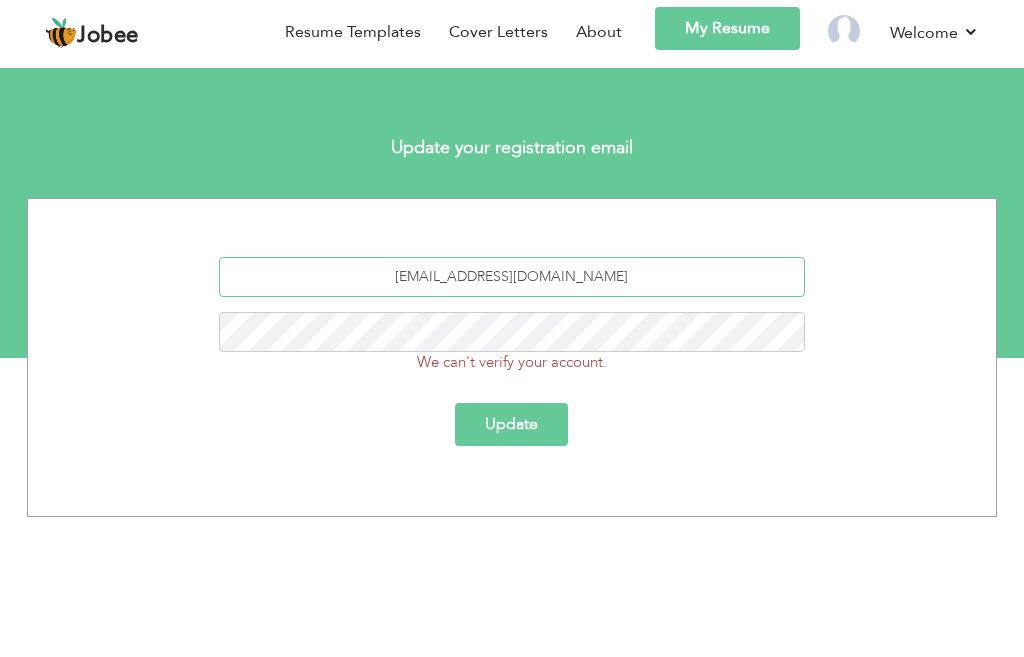 type on "[EMAIL_ADDRESS][DOMAIN_NAME]" 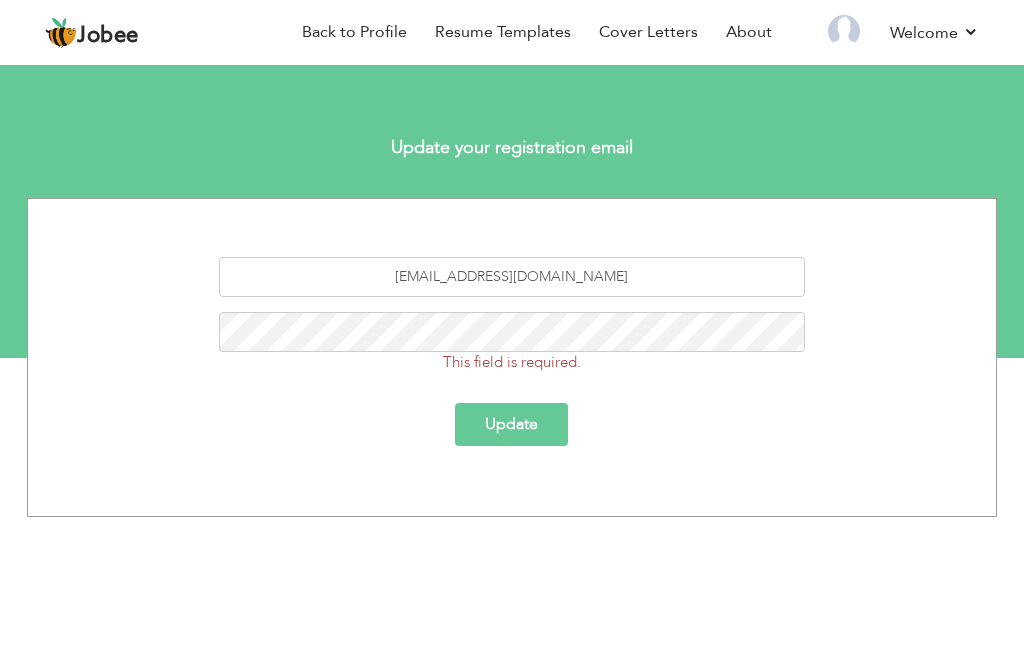 scroll, scrollTop: 0, scrollLeft: 0, axis: both 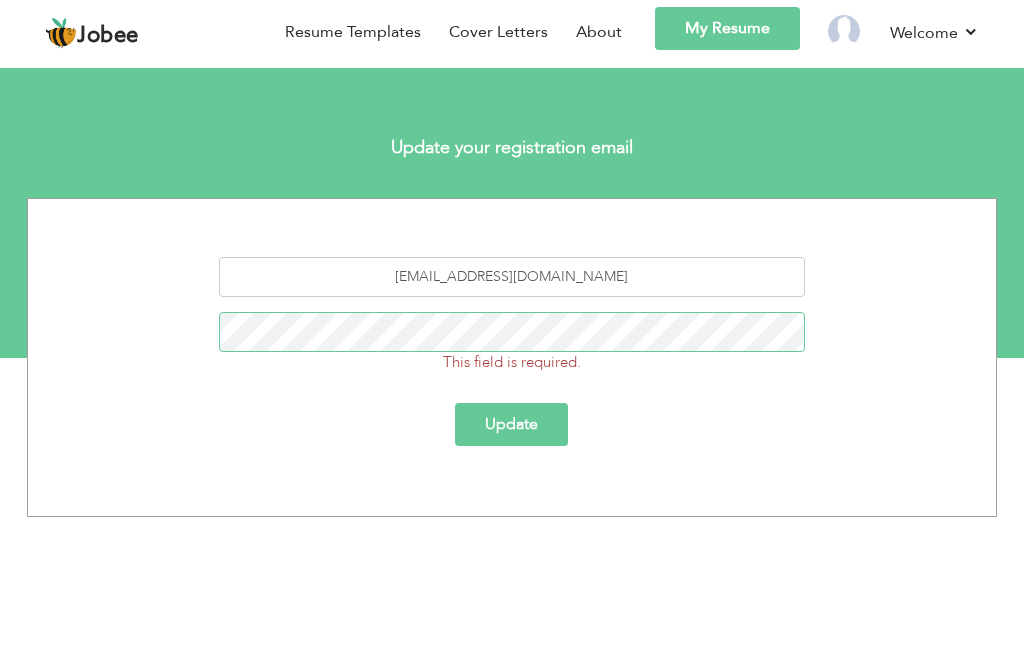 click on "Update" at bounding box center [511, 424] 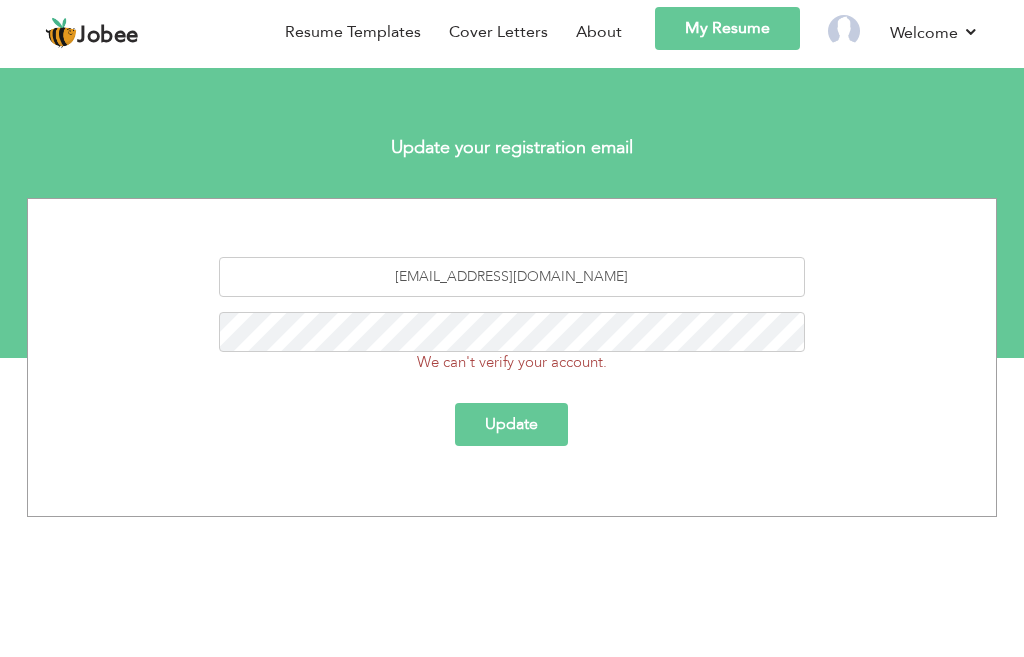 scroll, scrollTop: 0, scrollLeft: 0, axis: both 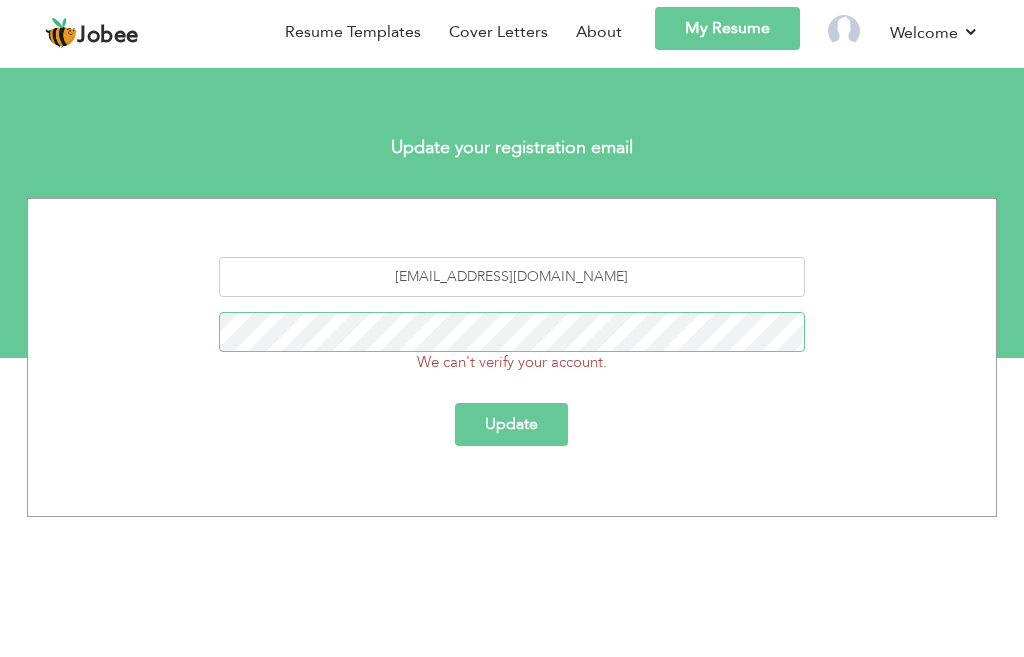 click on "Update" at bounding box center (511, 424) 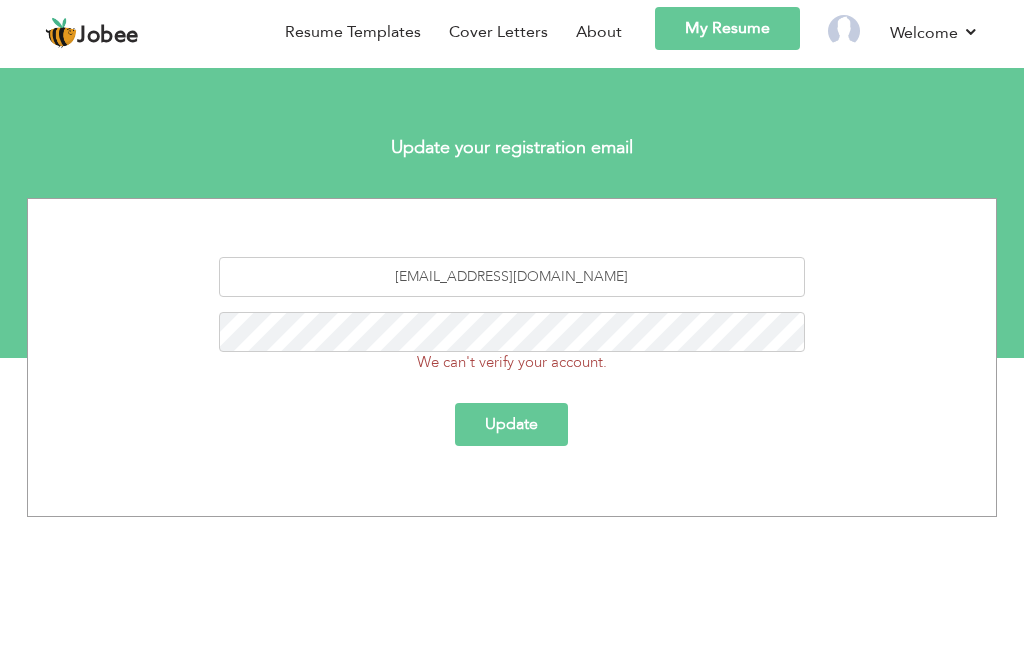 scroll, scrollTop: 0, scrollLeft: 0, axis: both 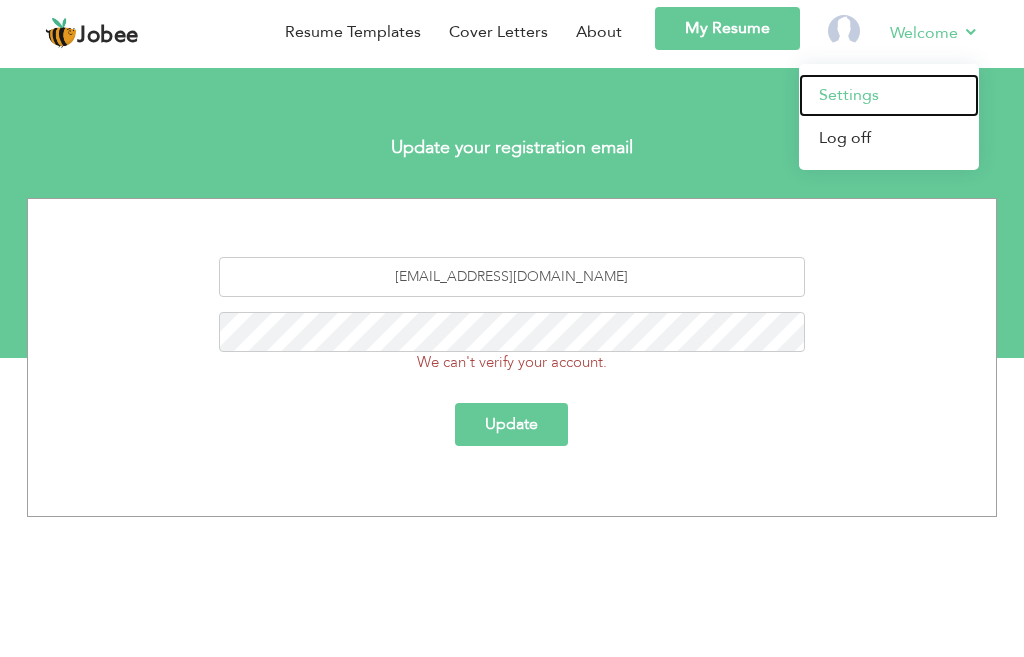 click on "Settings" at bounding box center [889, 95] 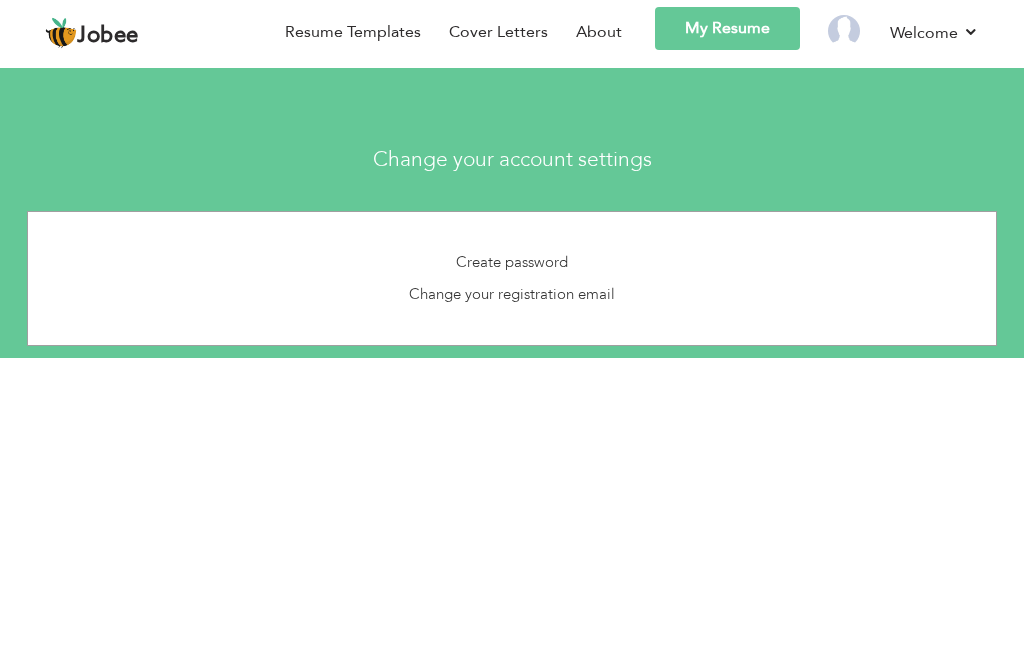 scroll, scrollTop: 0, scrollLeft: 0, axis: both 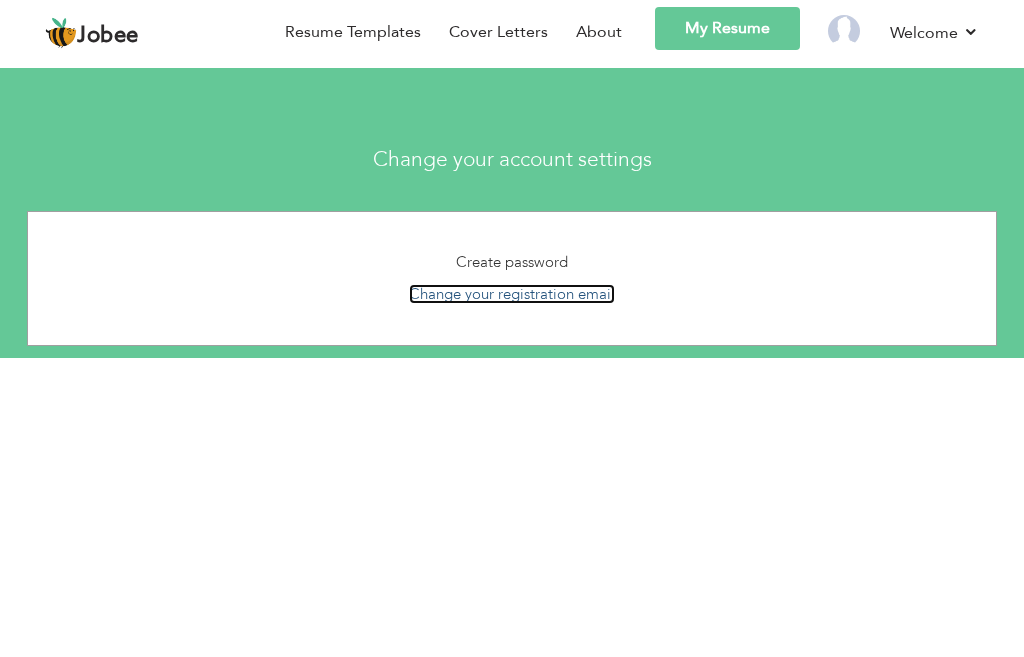 click on "Change your registration email" at bounding box center (512, 294) 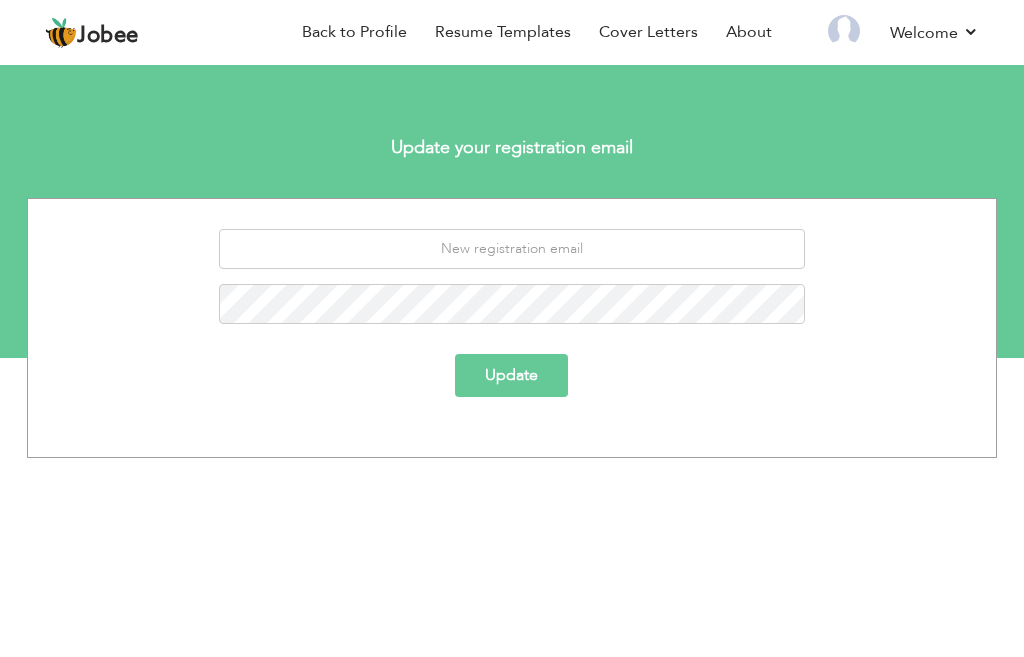 scroll, scrollTop: 0, scrollLeft: 0, axis: both 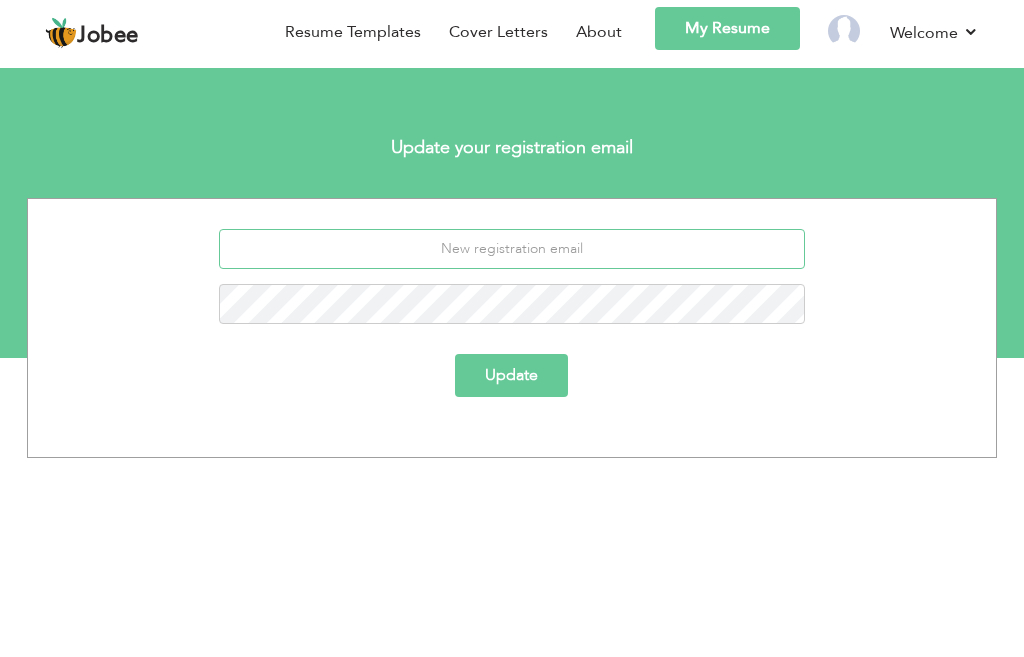 click at bounding box center [511, 249] 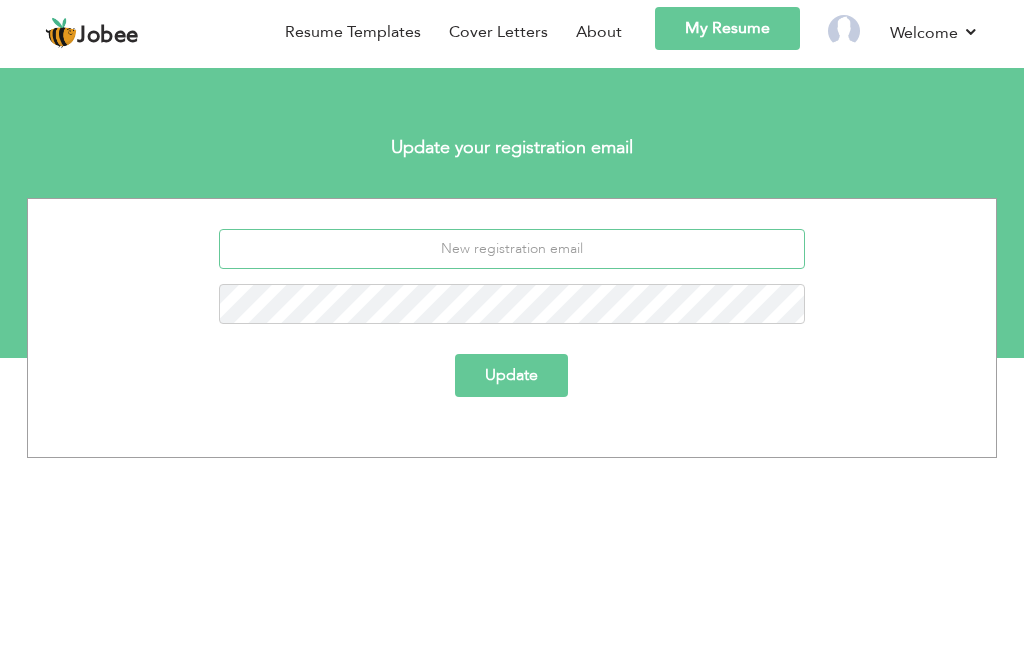 type on "[EMAIL_ADDRESS][DOMAIN_NAME]" 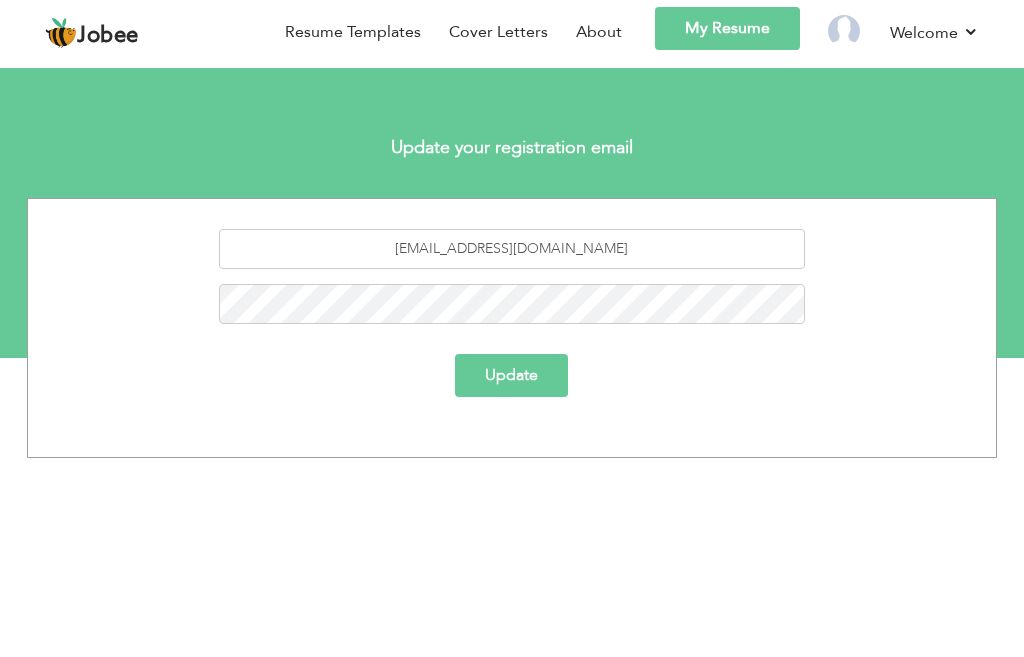 click on "Update" at bounding box center [511, 375] 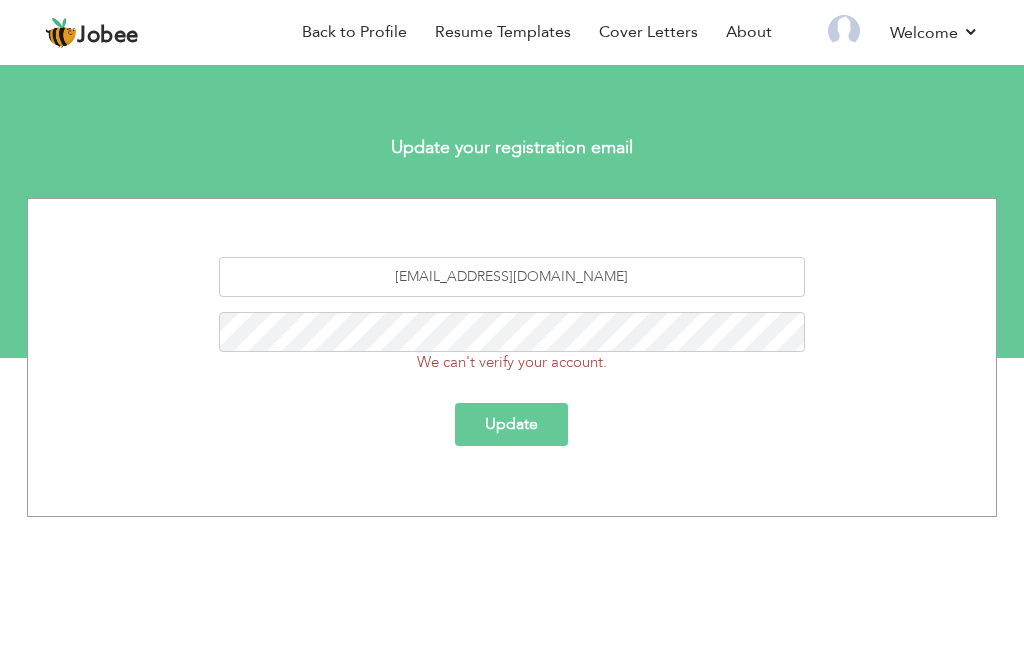 scroll, scrollTop: 0, scrollLeft: 0, axis: both 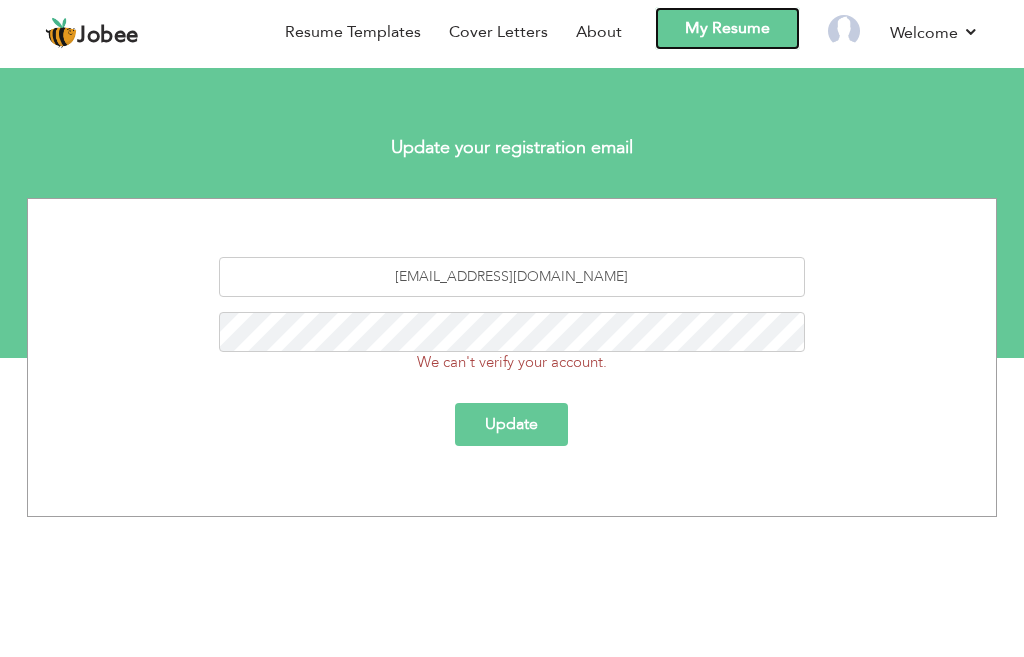 click on "My Resume" at bounding box center (727, 28) 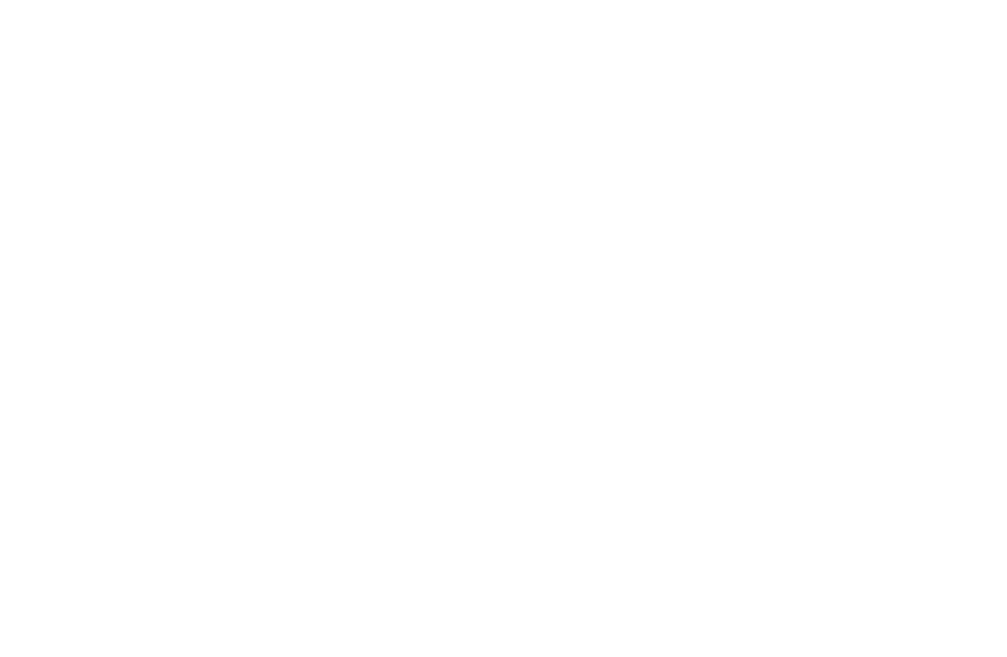 scroll, scrollTop: 0, scrollLeft: 0, axis: both 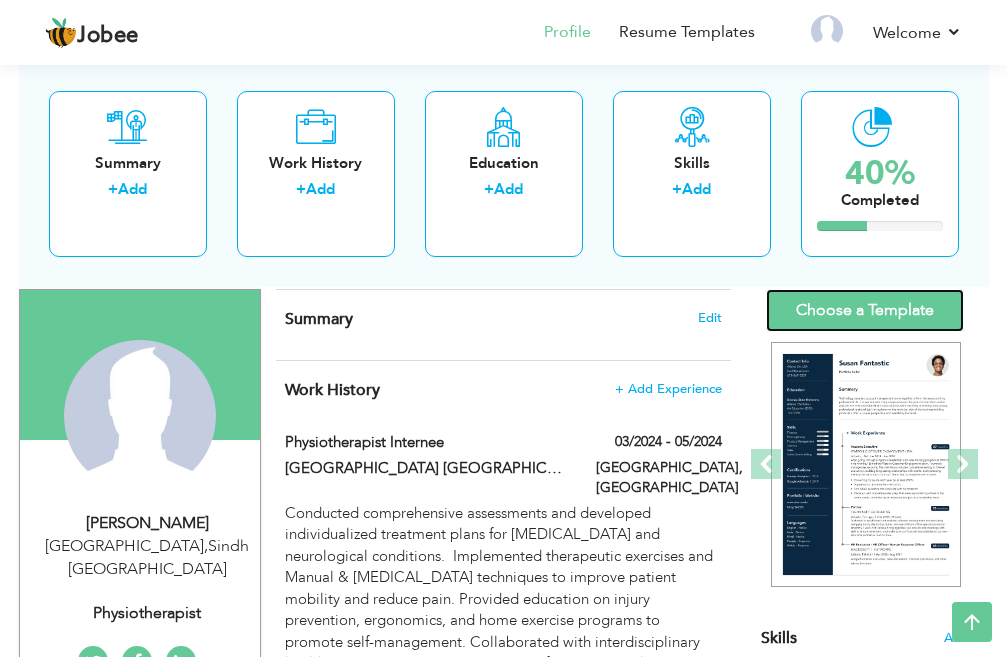 click on "Choose a Template" at bounding box center [865, 310] 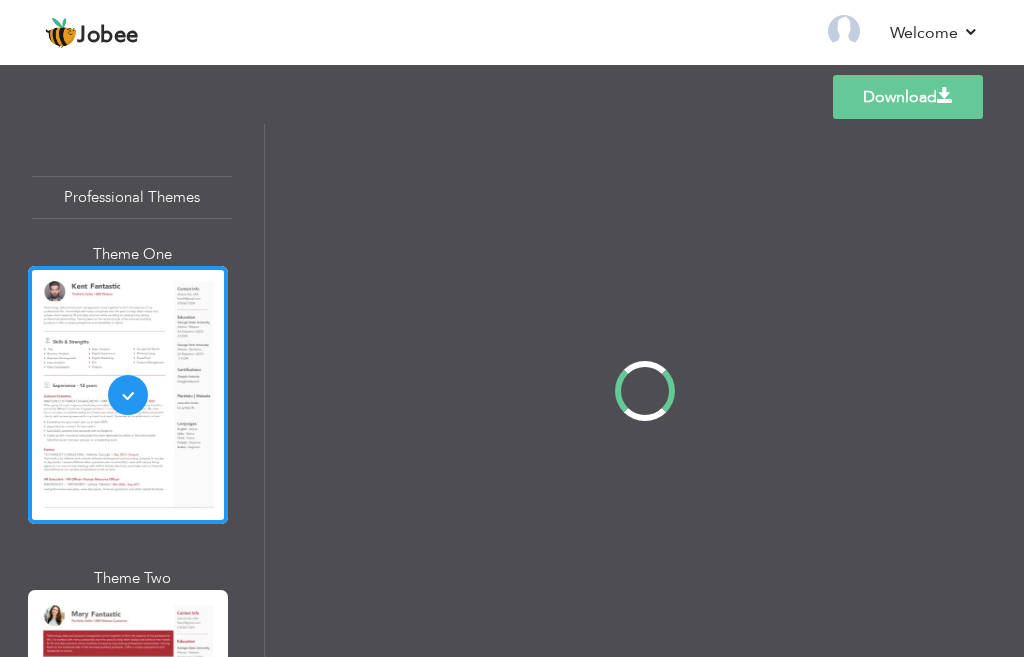 scroll, scrollTop: 0, scrollLeft: 0, axis: both 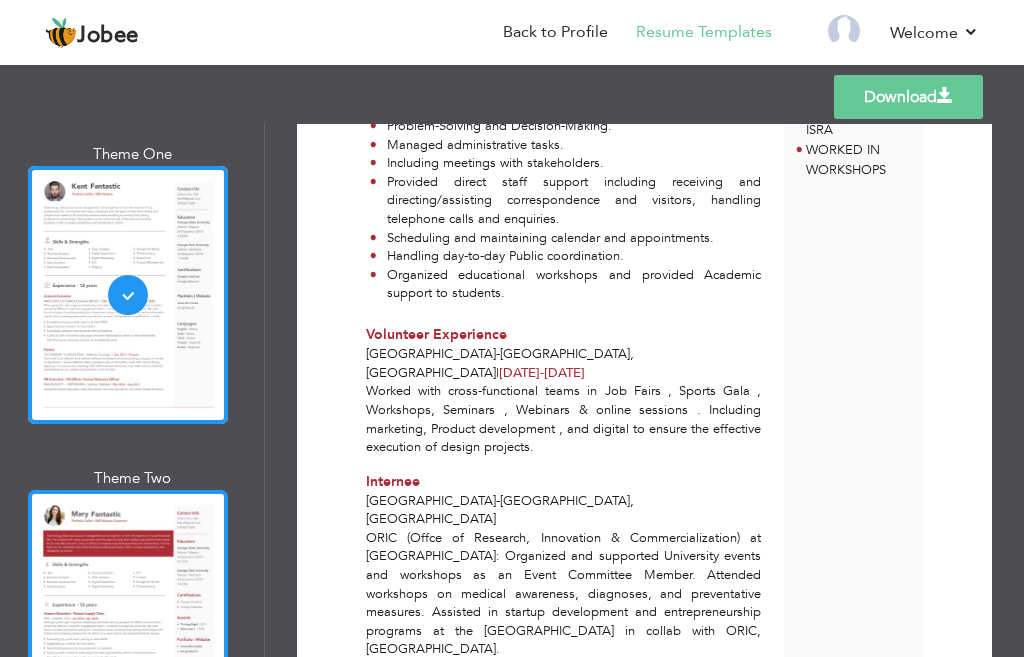 click at bounding box center [128, 619] 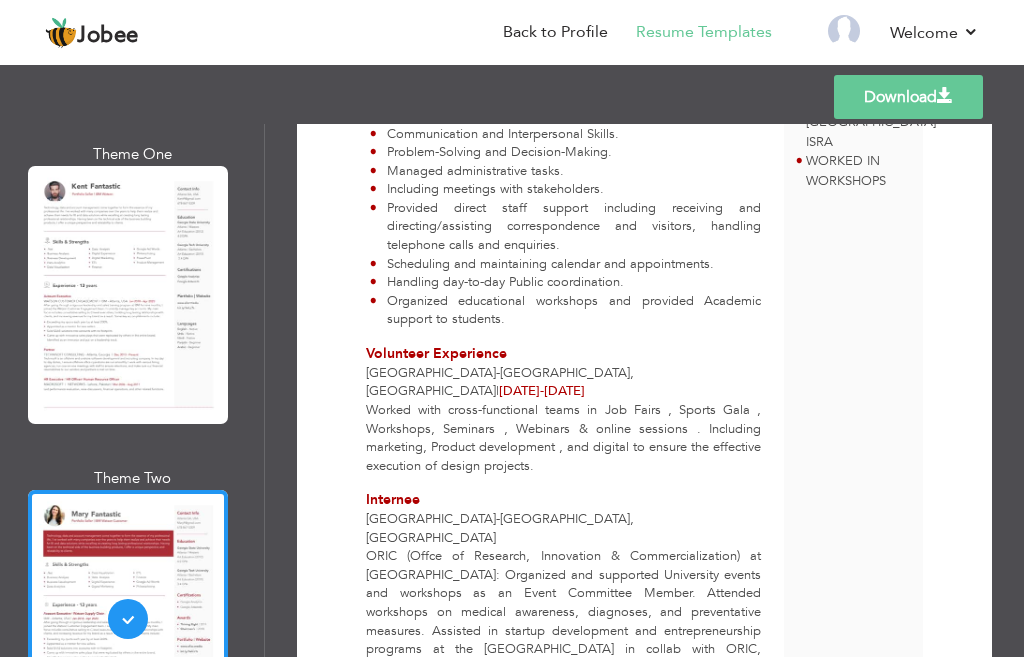 scroll, scrollTop: 963, scrollLeft: 0, axis: vertical 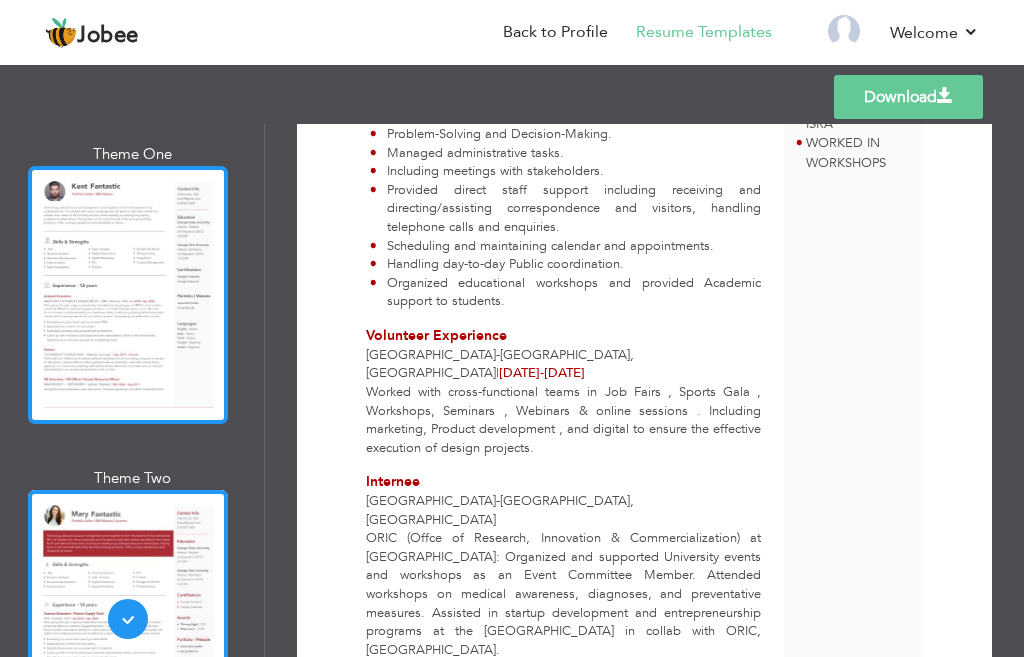 click at bounding box center (128, 295) 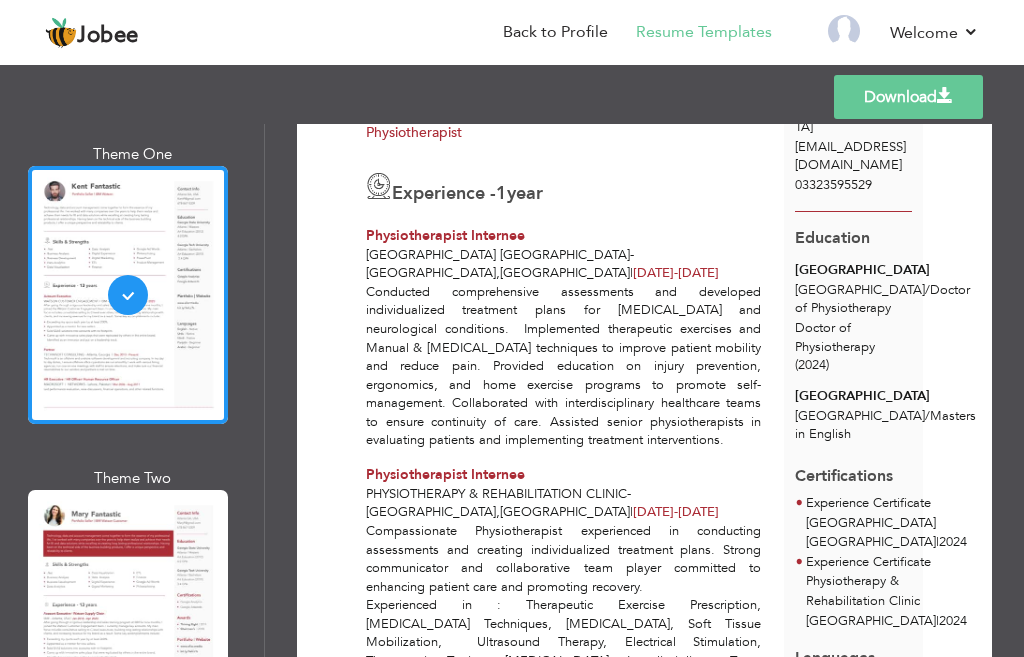 scroll, scrollTop: 0, scrollLeft: 0, axis: both 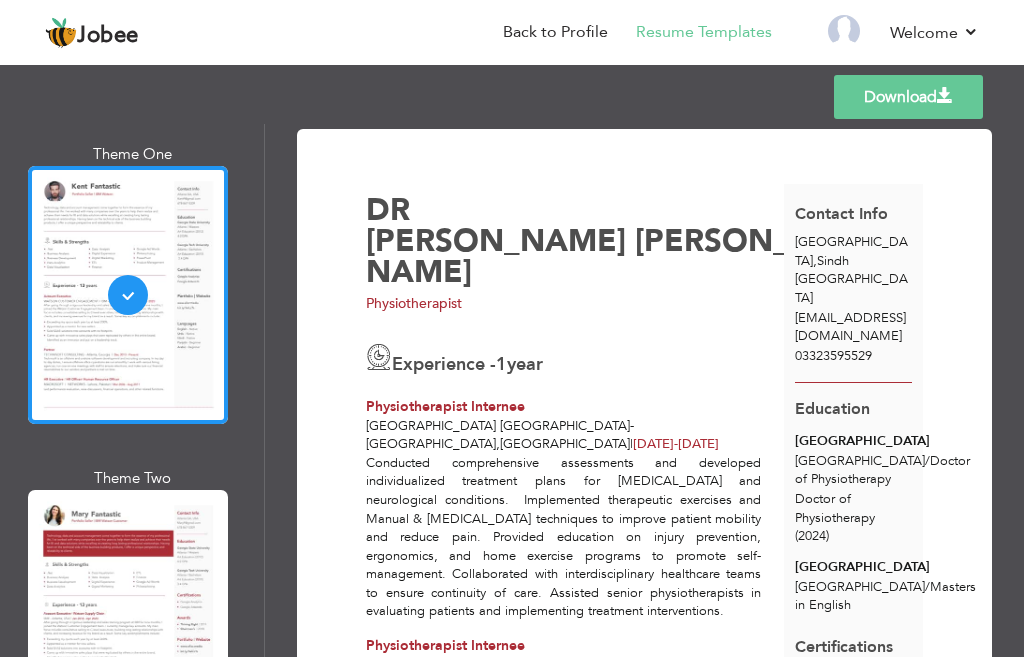 click on "Download" at bounding box center [908, 97] 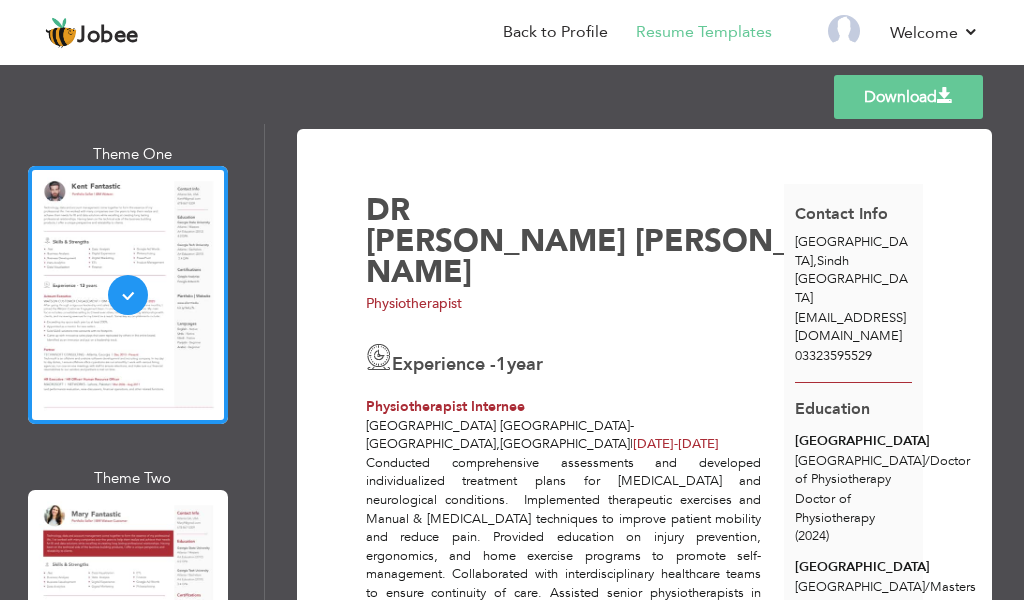 click on "Download" at bounding box center [908, 97] 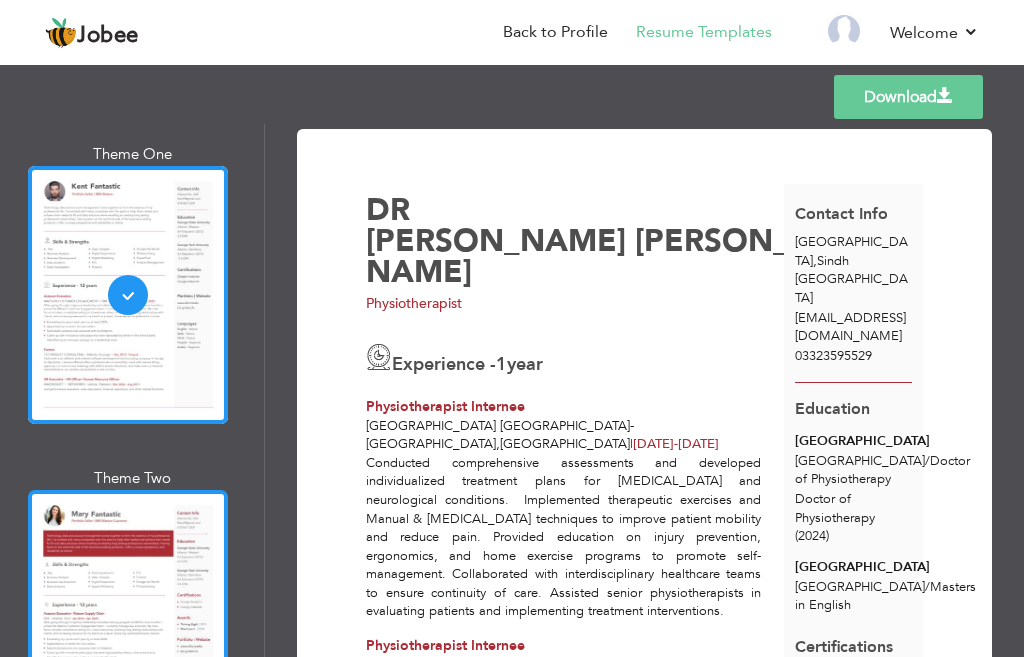click at bounding box center (128, 619) 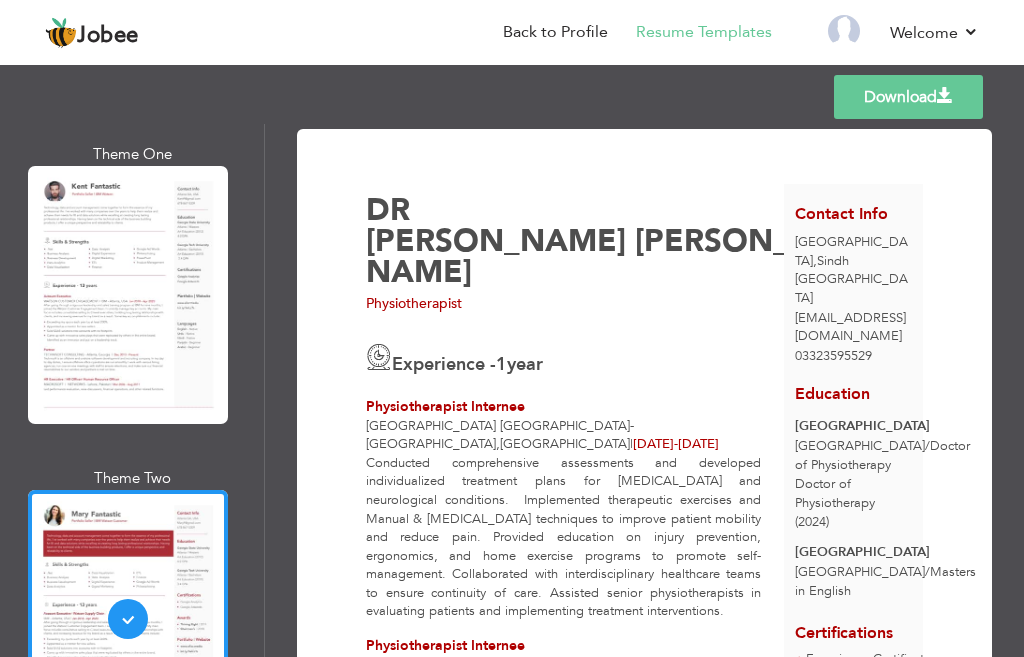 click on "Download" at bounding box center [908, 97] 